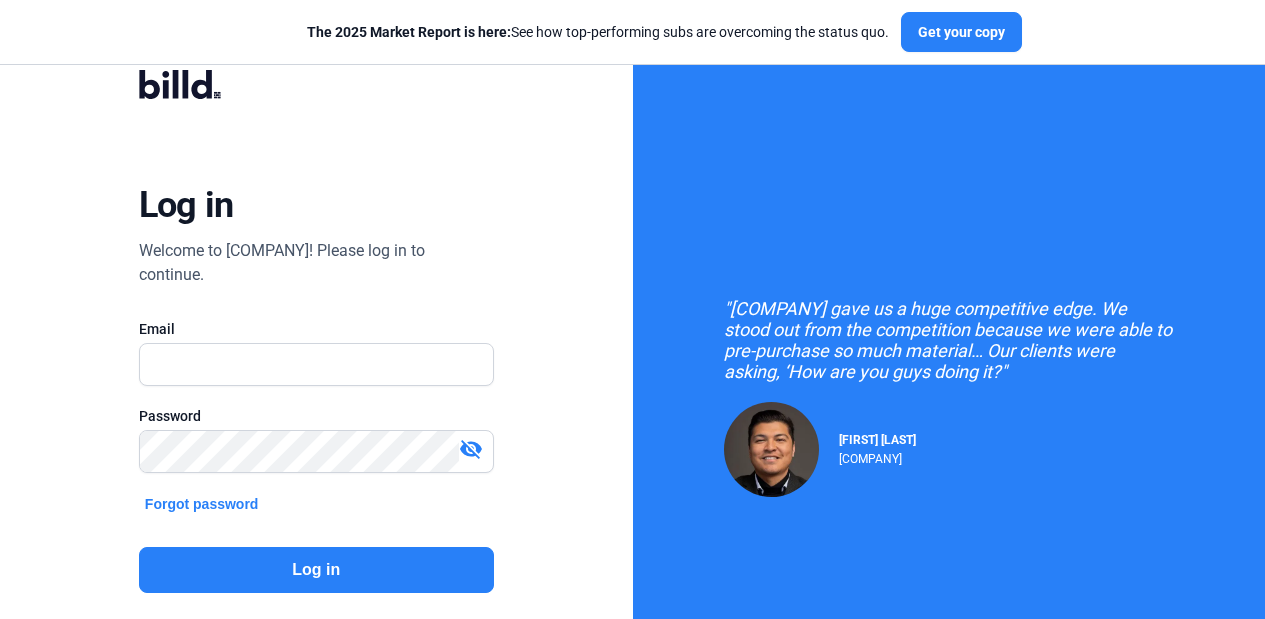 scroll, scrollTop: 0, scrollLeft: 0, axis: both 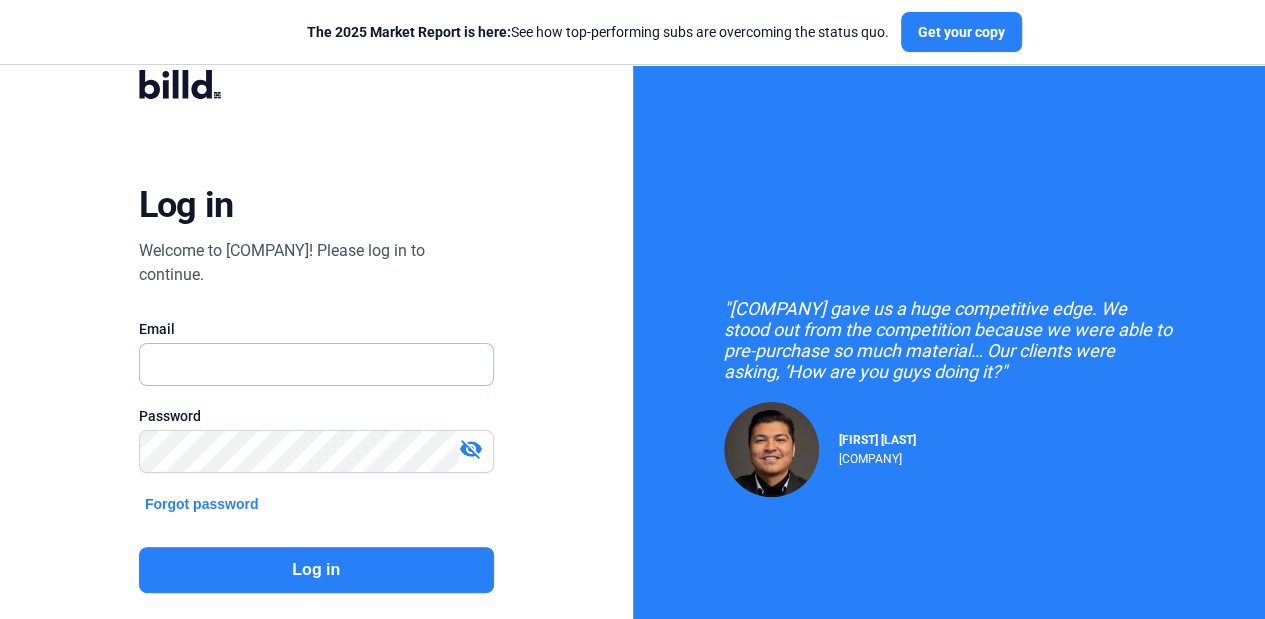 type on "[EMAIL]" 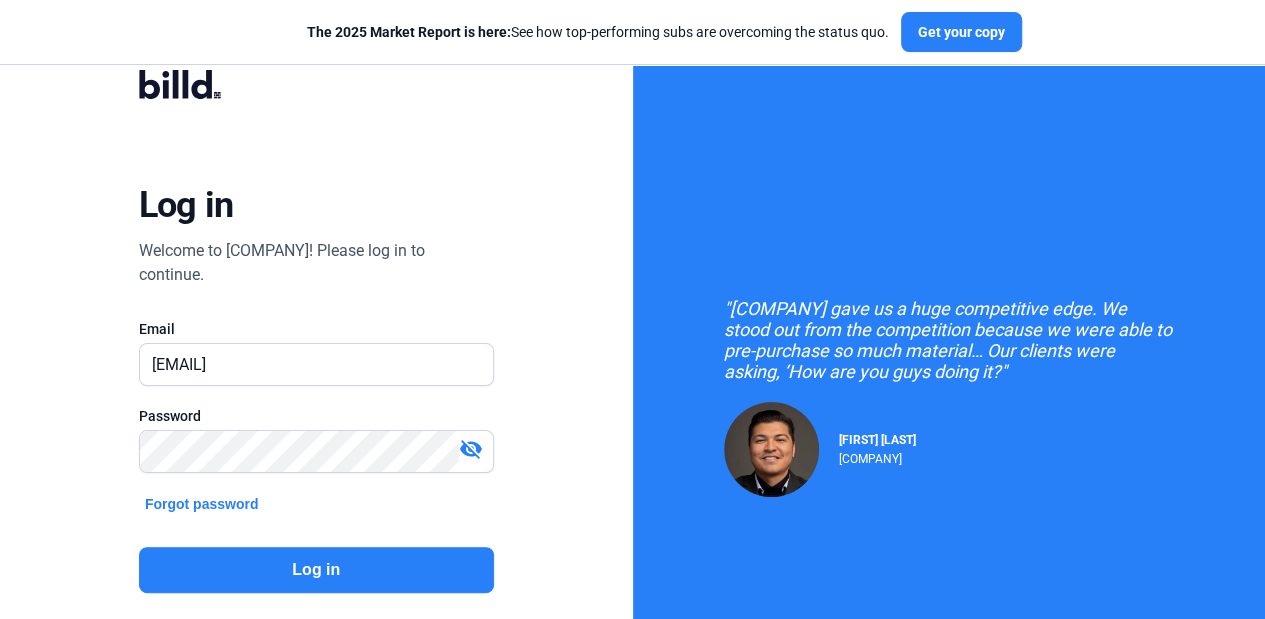 click on "Log in" 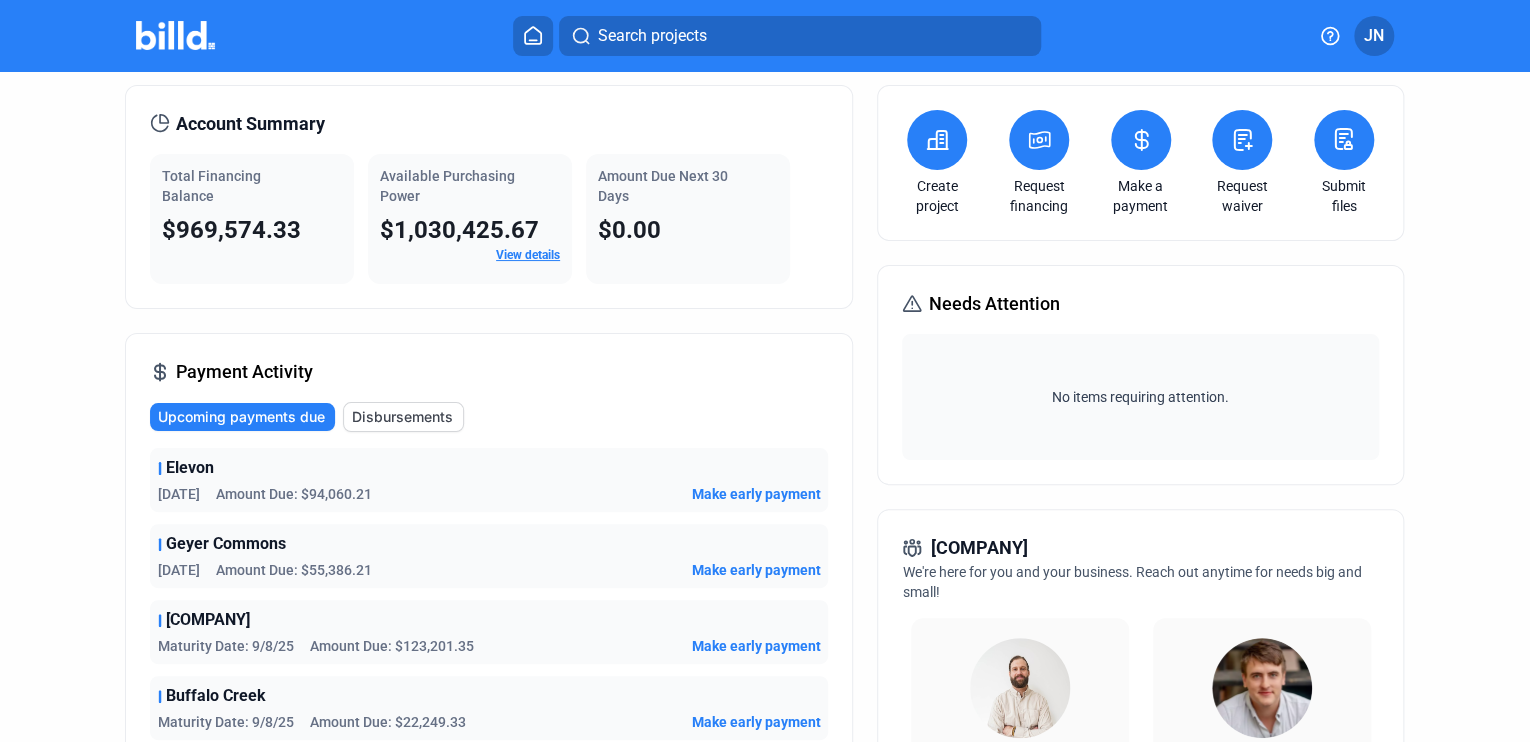 scroll, scrollTop: 0, scrollLeft: 0, axis: both 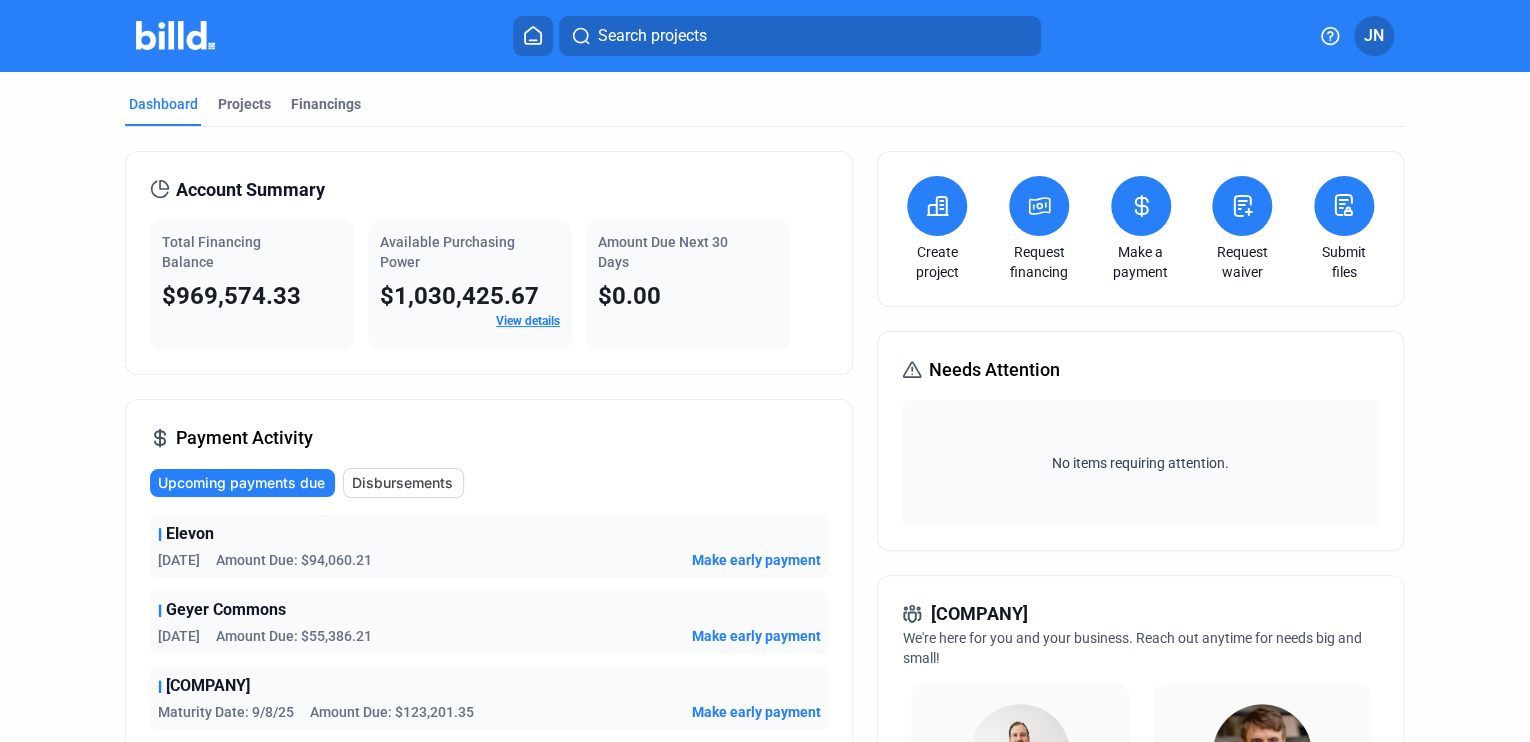 click at bounding box center (1242, 206) 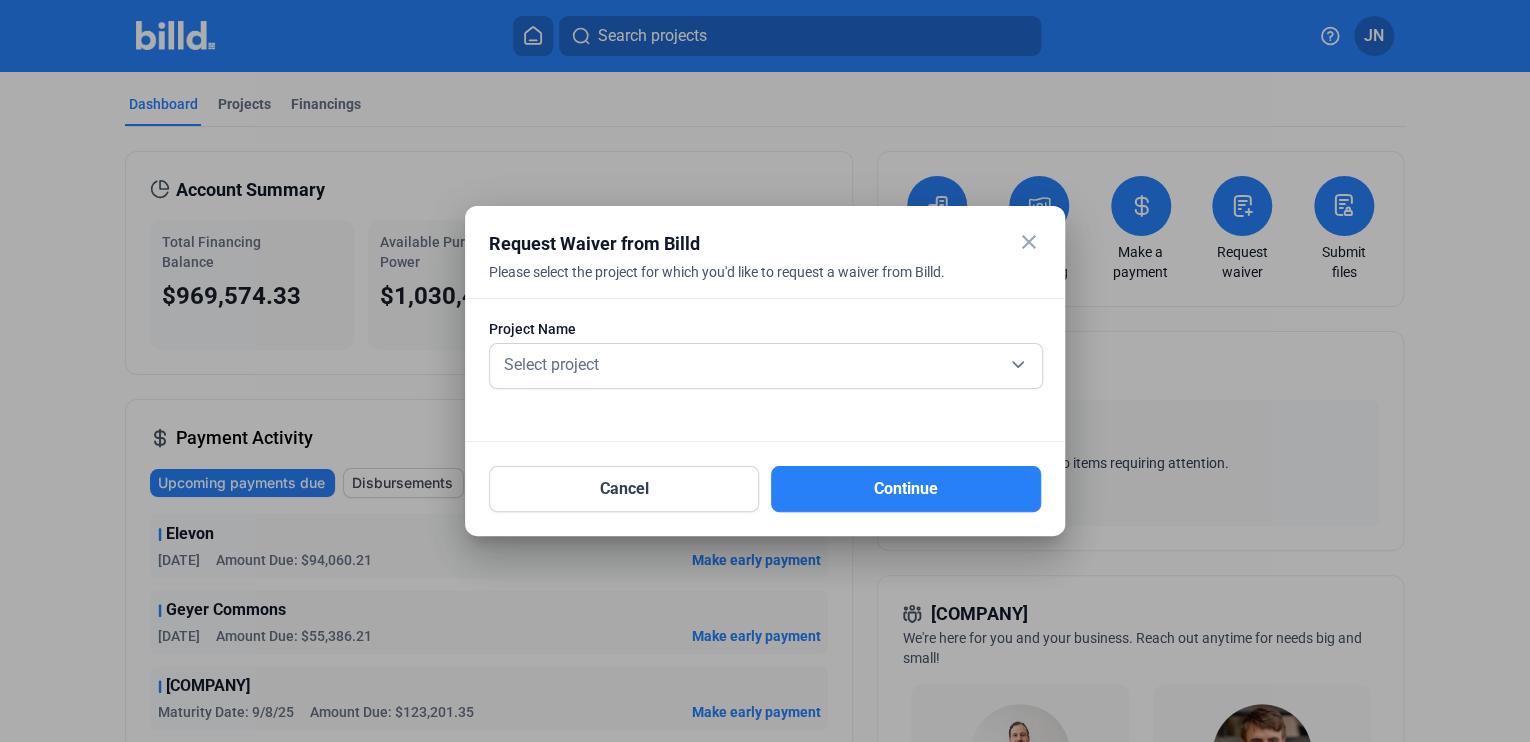 click on "close" at bounding box center (1029, 242) 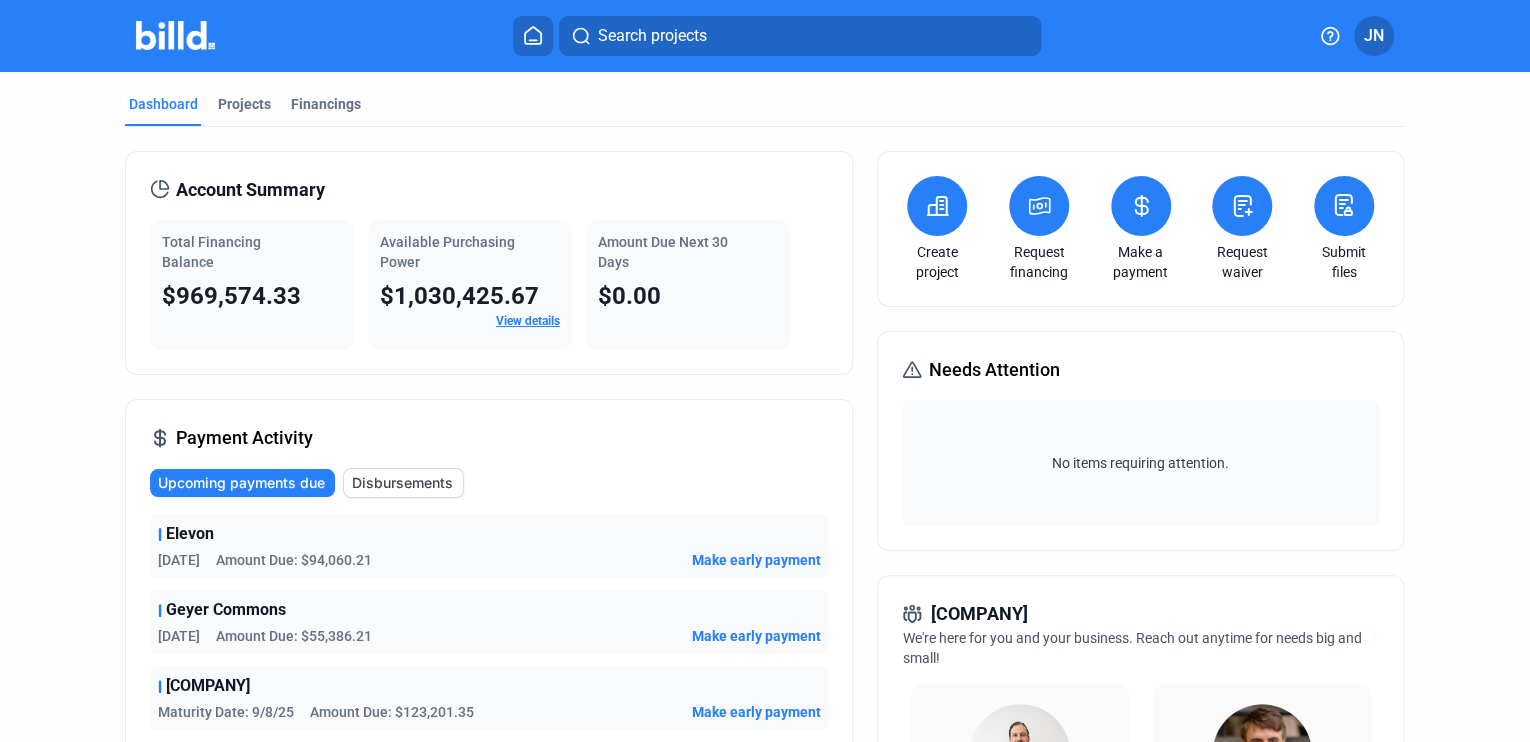 click on "Submit files" at bounding box center (1344, 262) 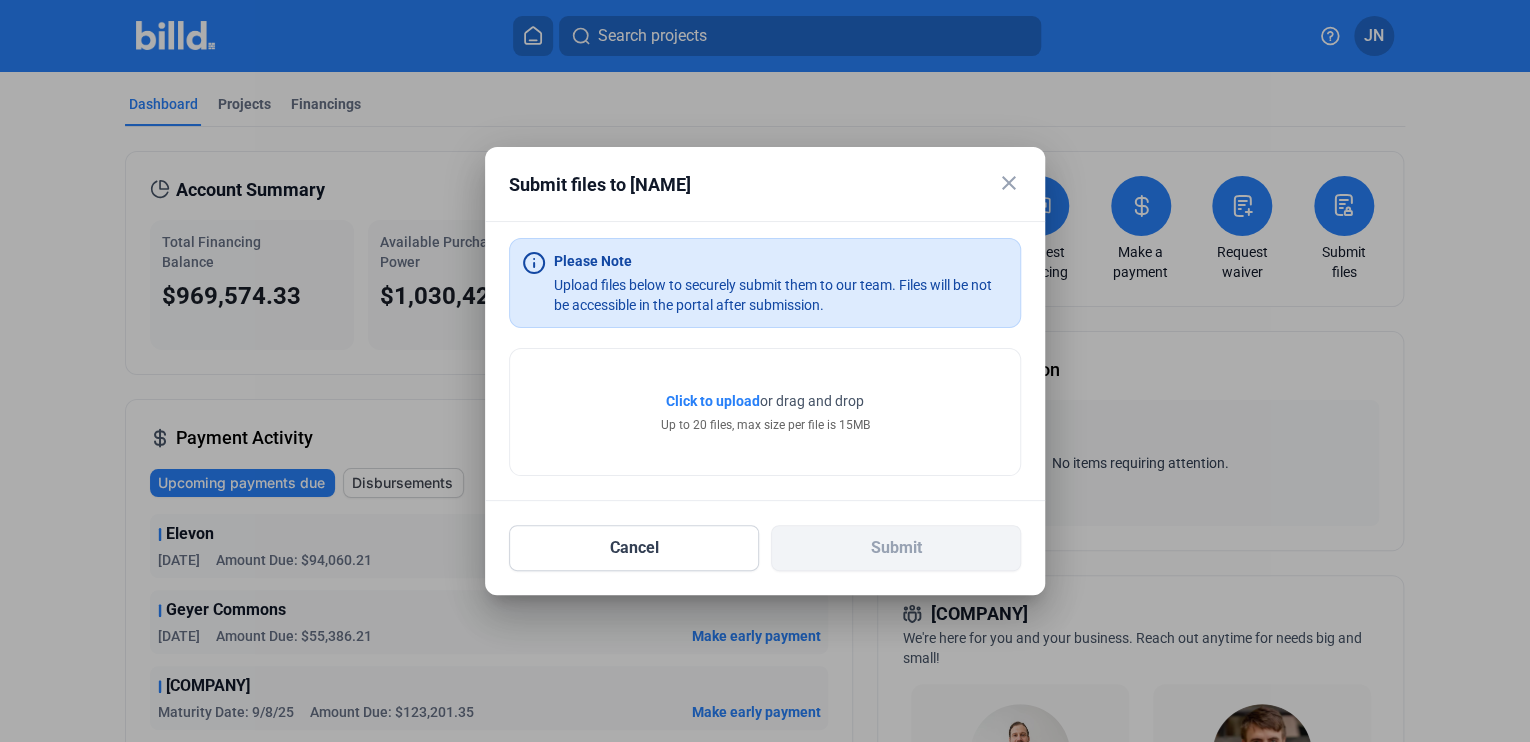 click on "close" at bounding box center (1009, 183) 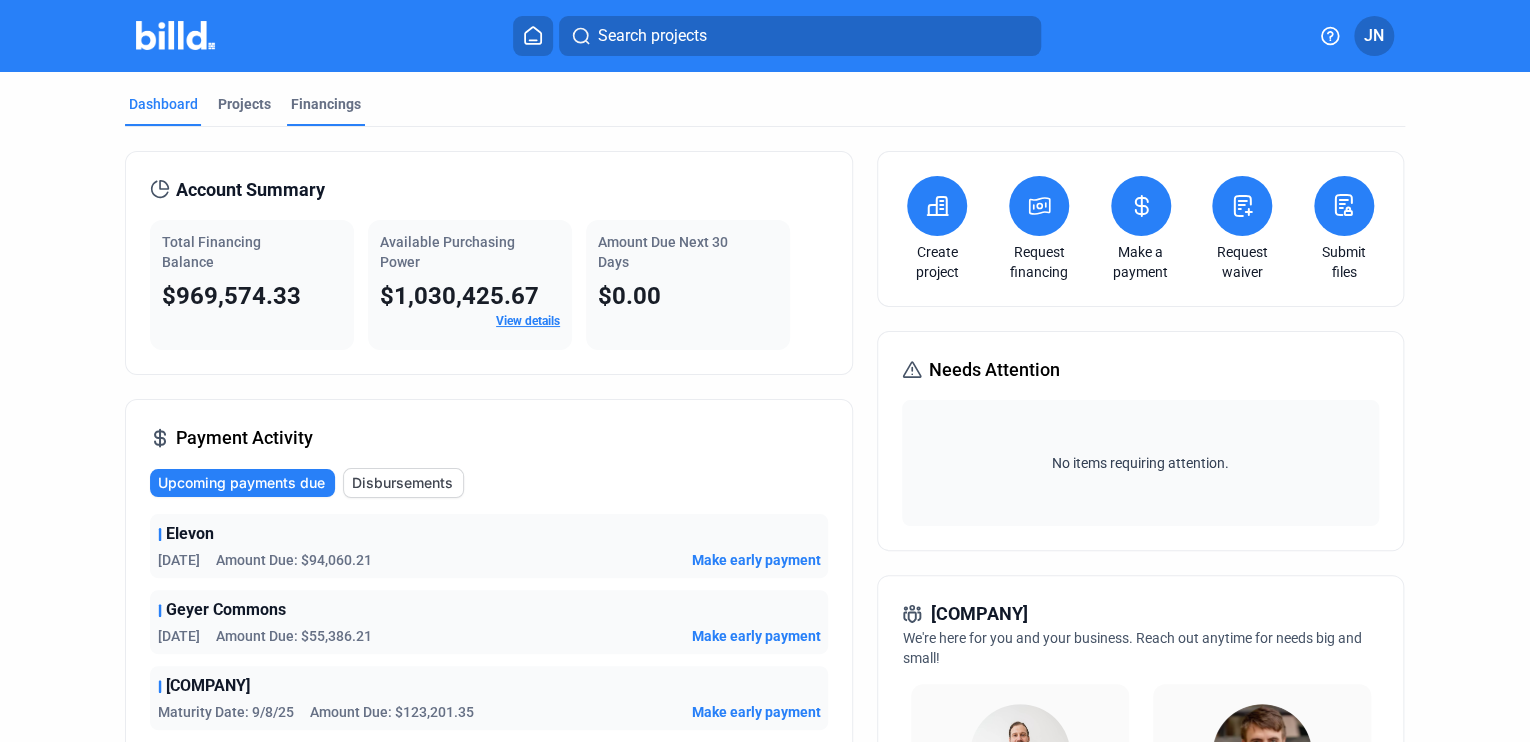 drag, startPoint x: 248, startPoint y: 102, endPoint x: 300, endPoint y: 108, distance: 52.34501 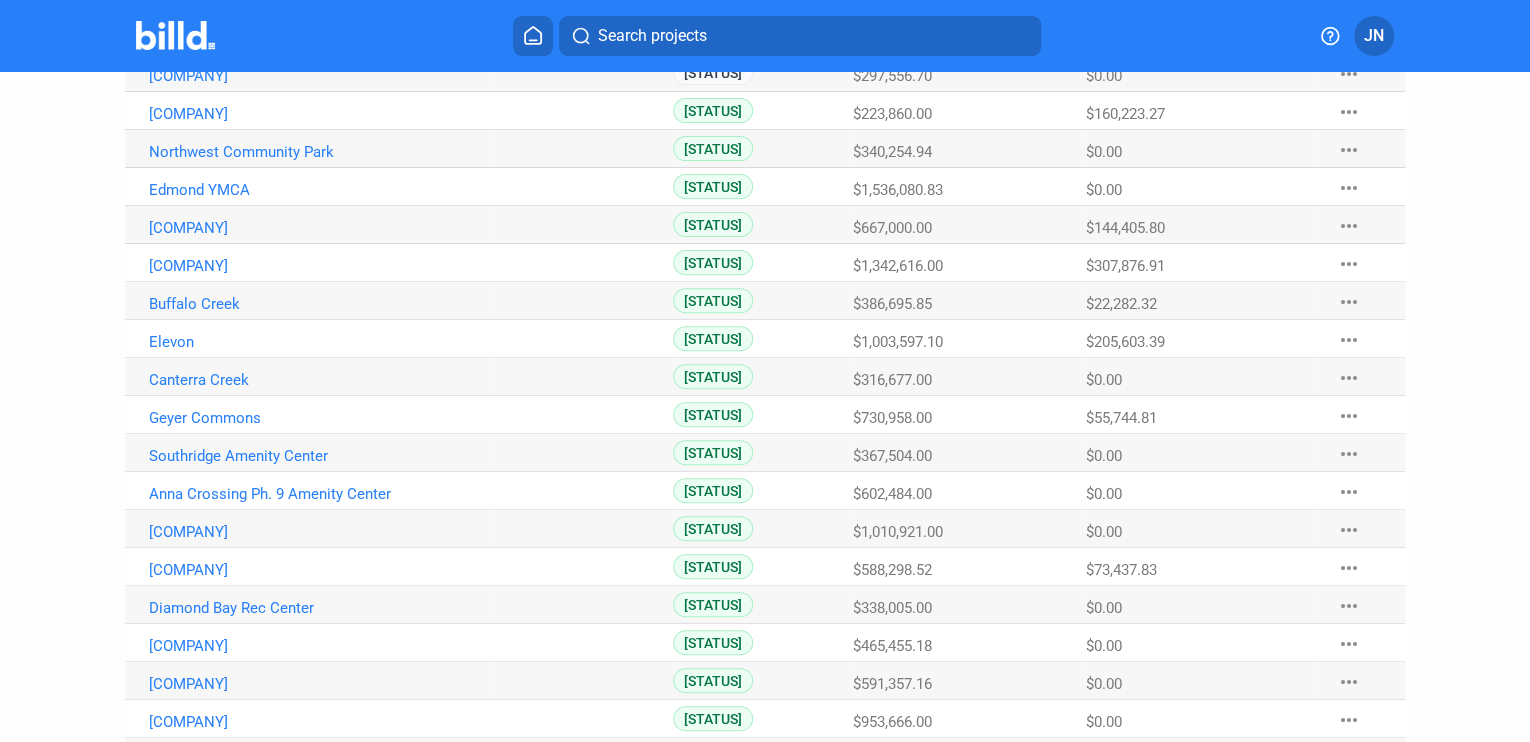 scroll, scrollTop: 320, scrollLeft: 0, axis: vertical 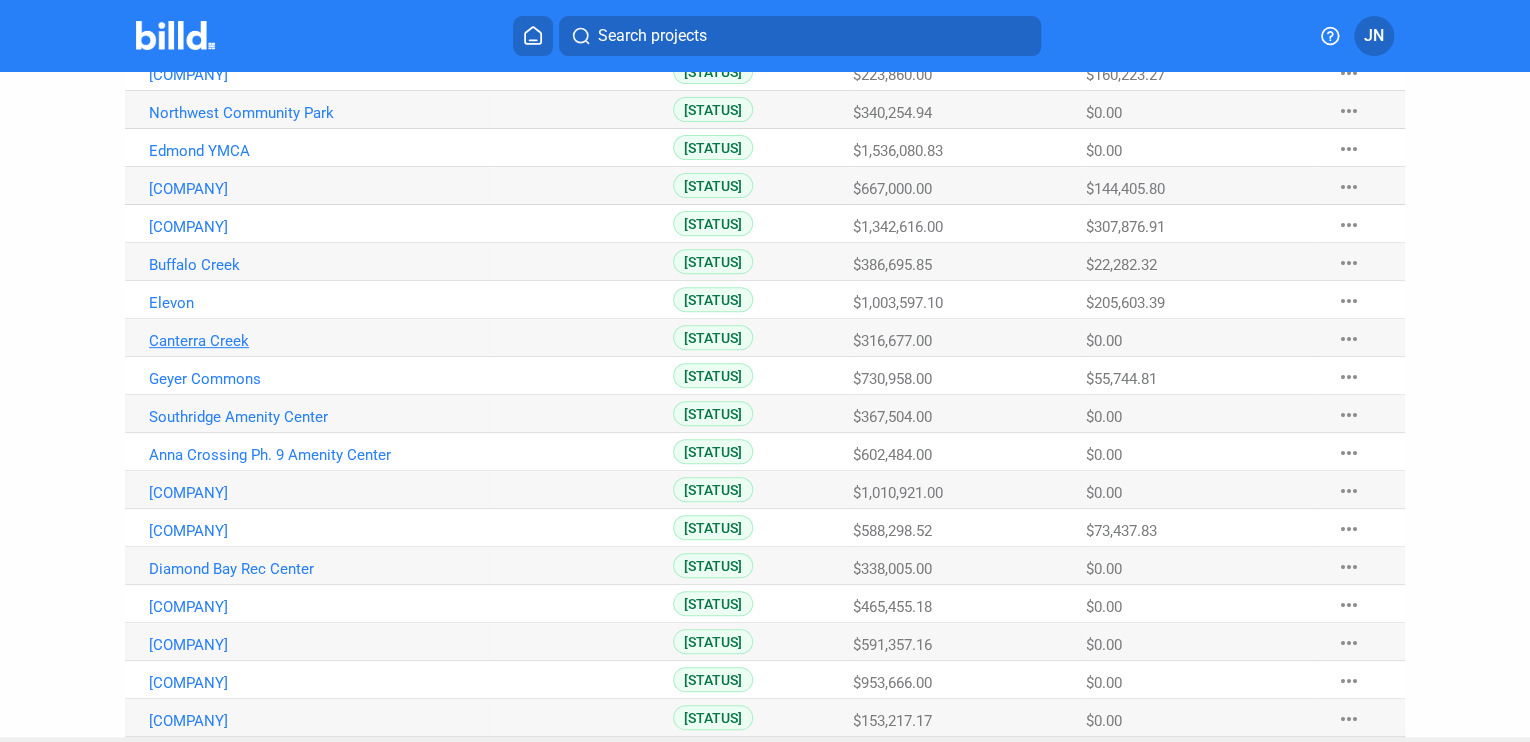 click on "Canterra Creek" at bounding box center (321, 37) 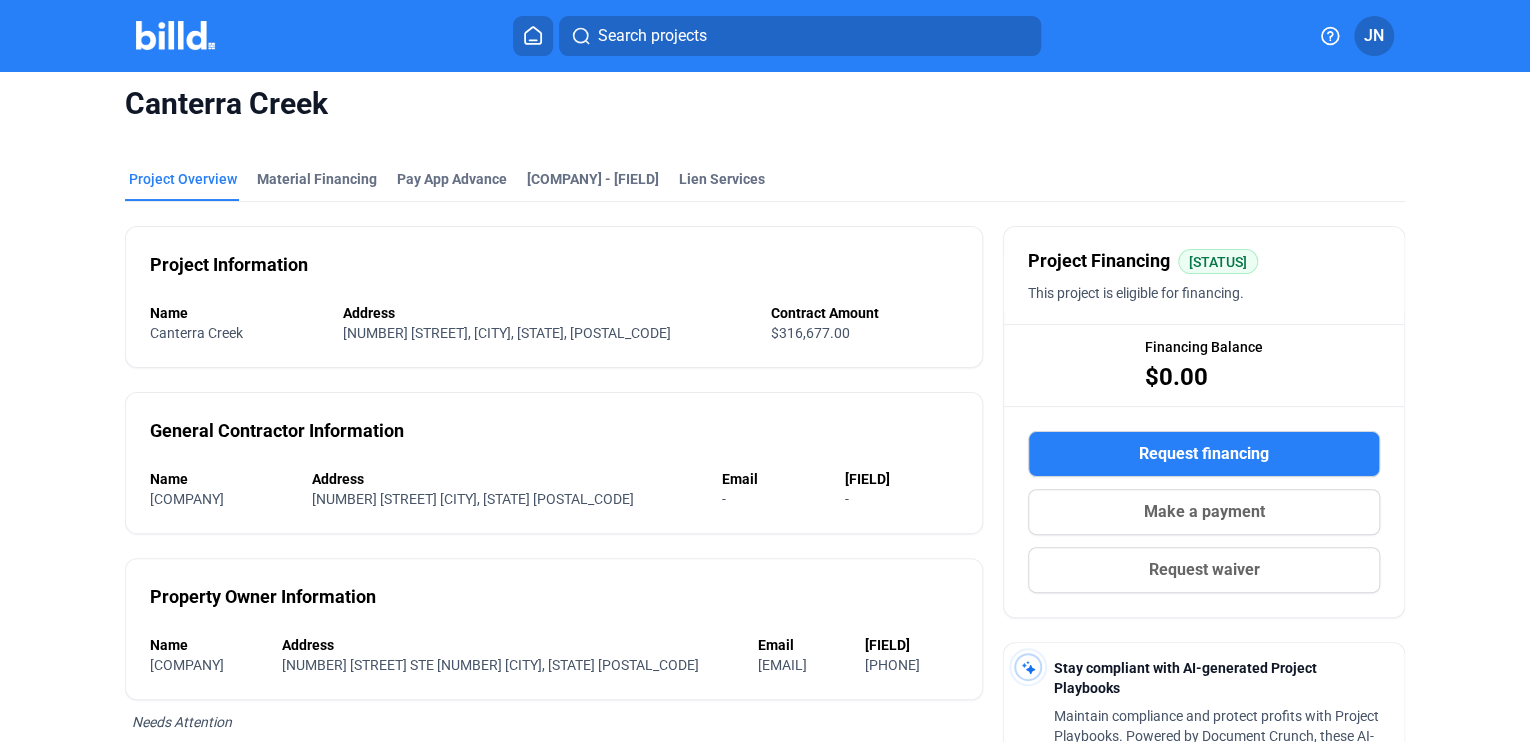 scroll, scrollTop: 0, scrollLeft: 0, axis: both 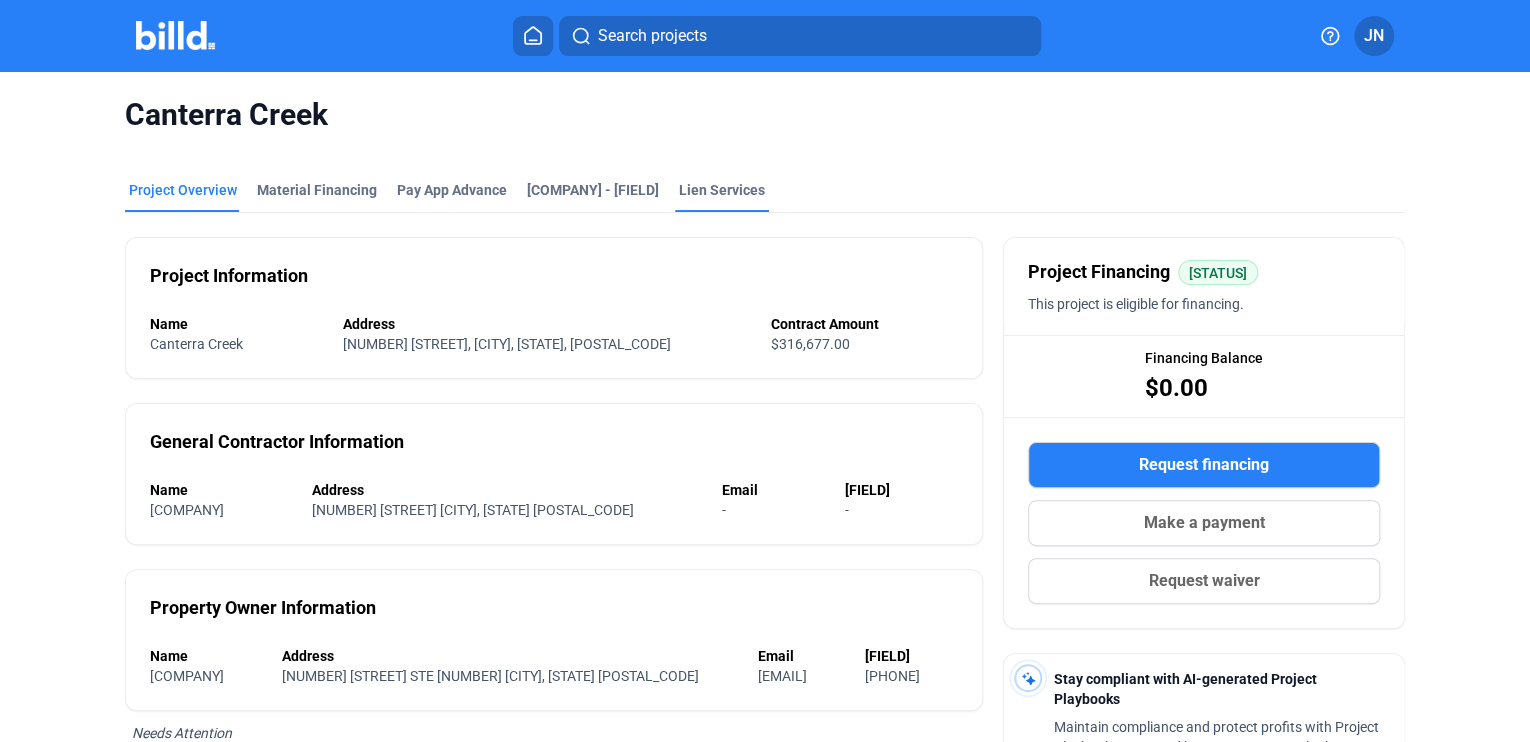 click on "Lien Services" at bounding box center (722, 190) 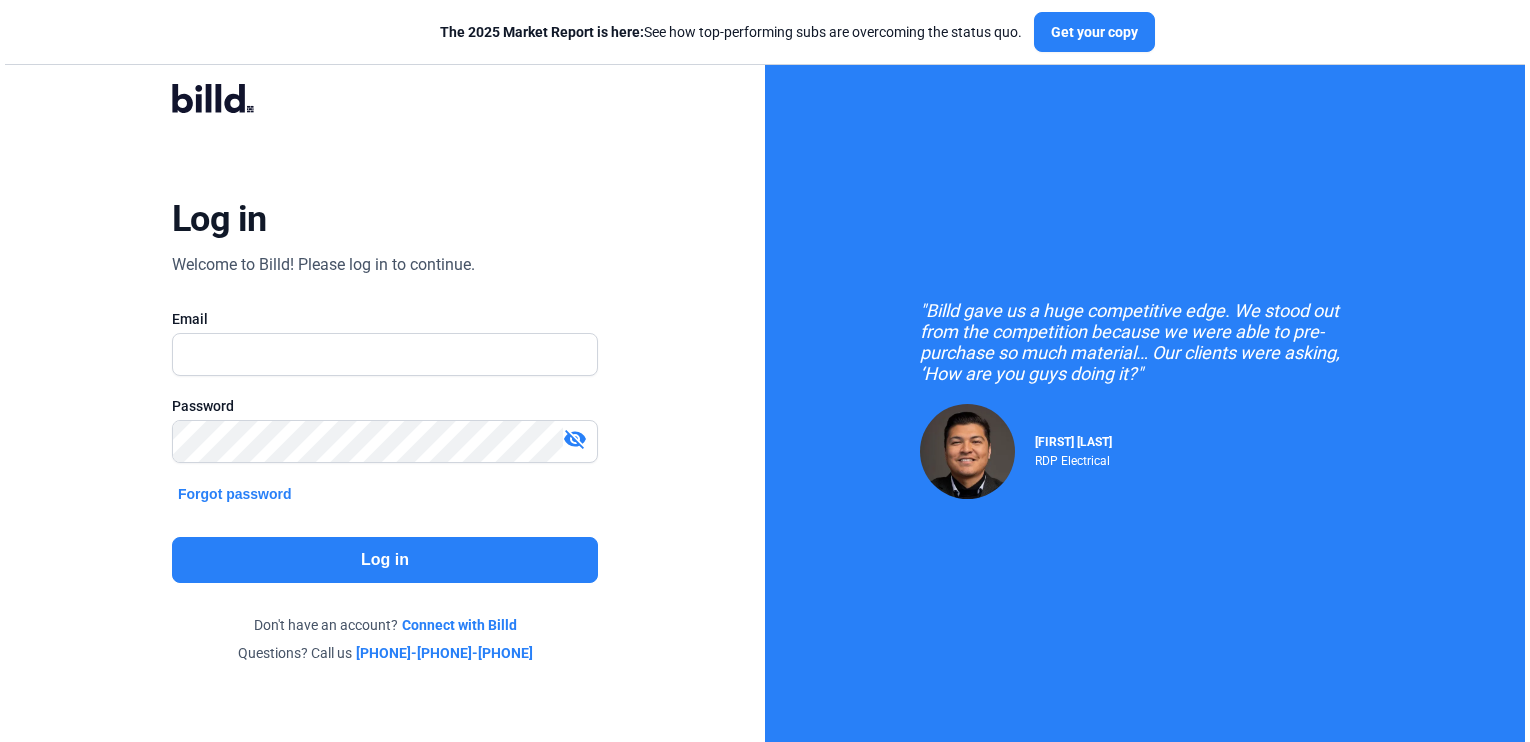 scroll, scrollTop: 0, scrollLeft: 0, axis: both 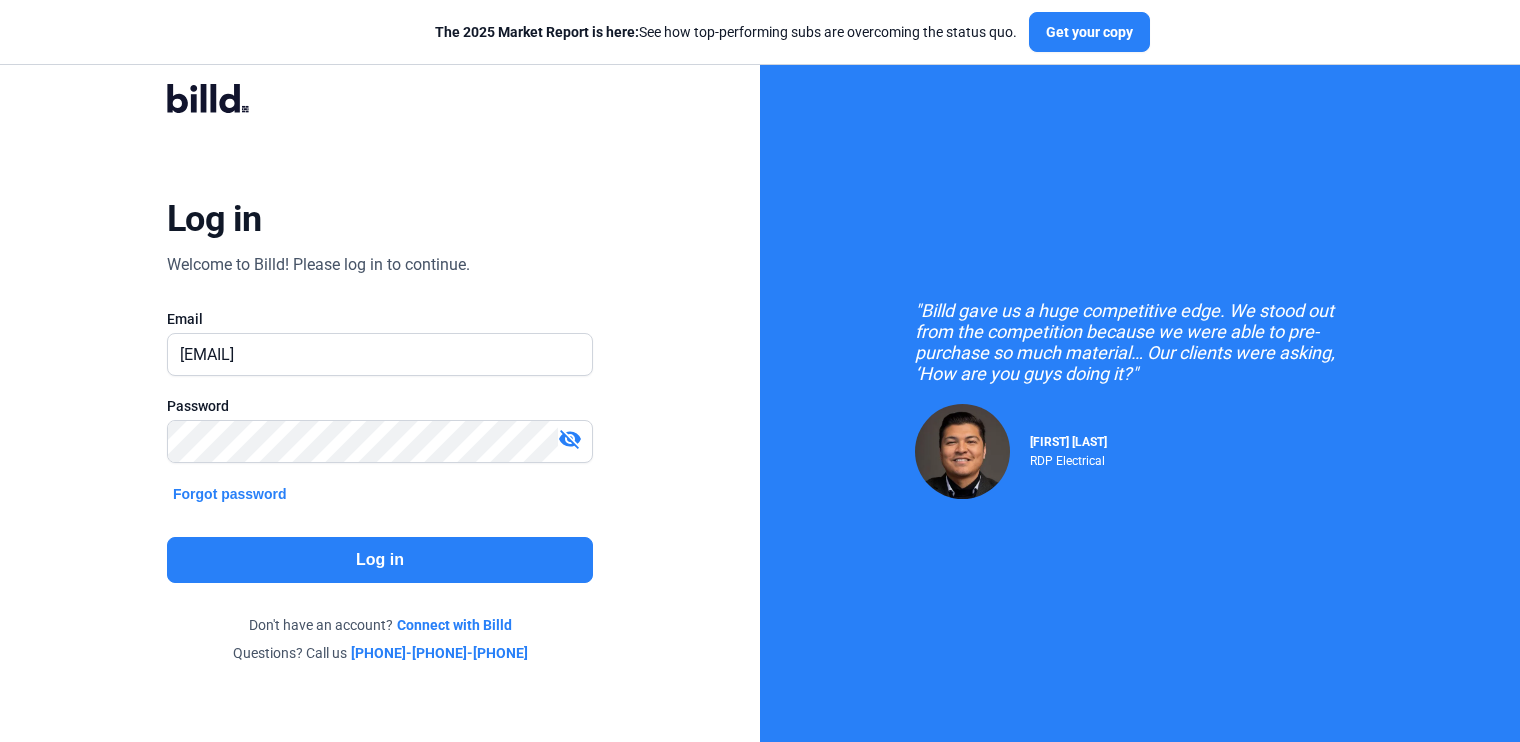 click on "Log in" 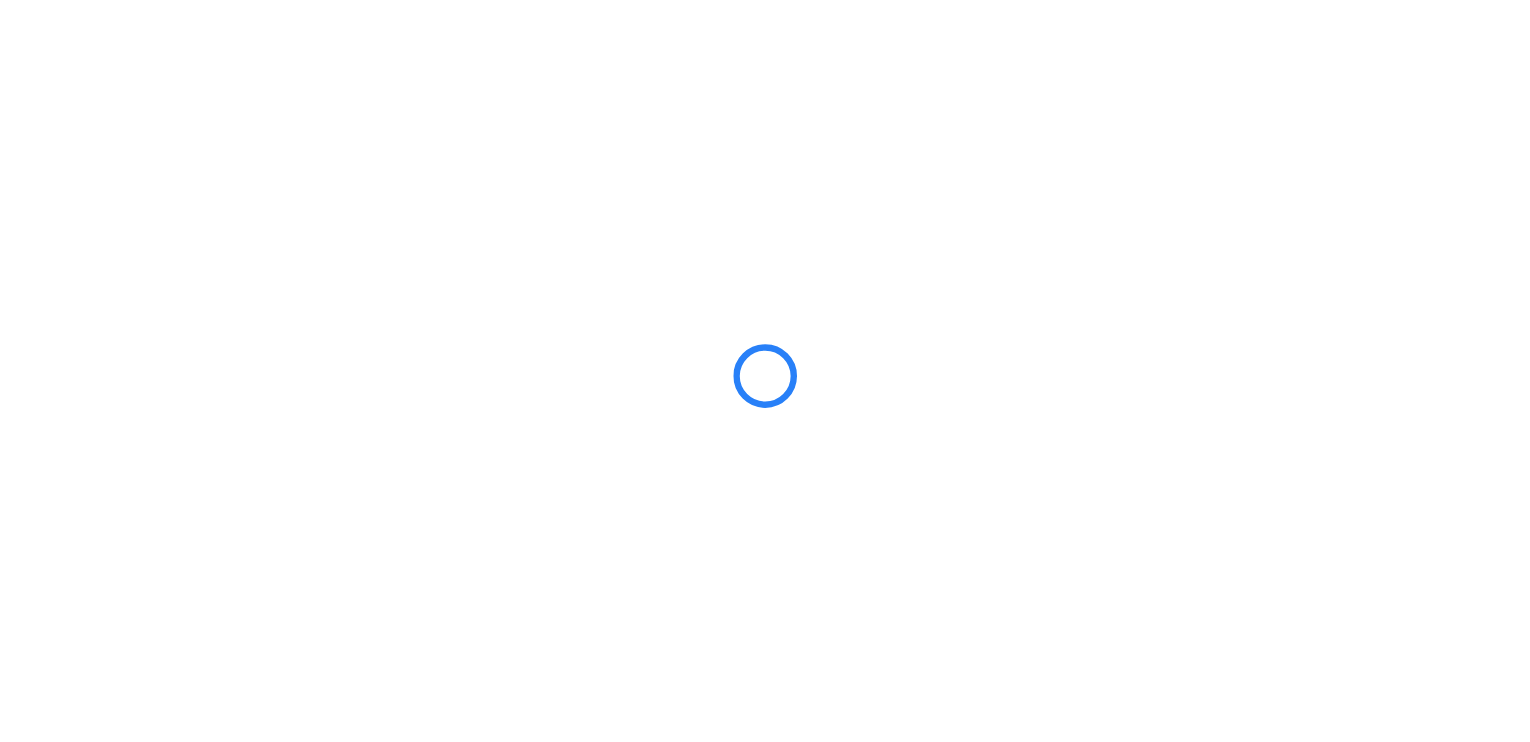 scroll, scrollTop: 0, scrollLeft: 0, axis: both 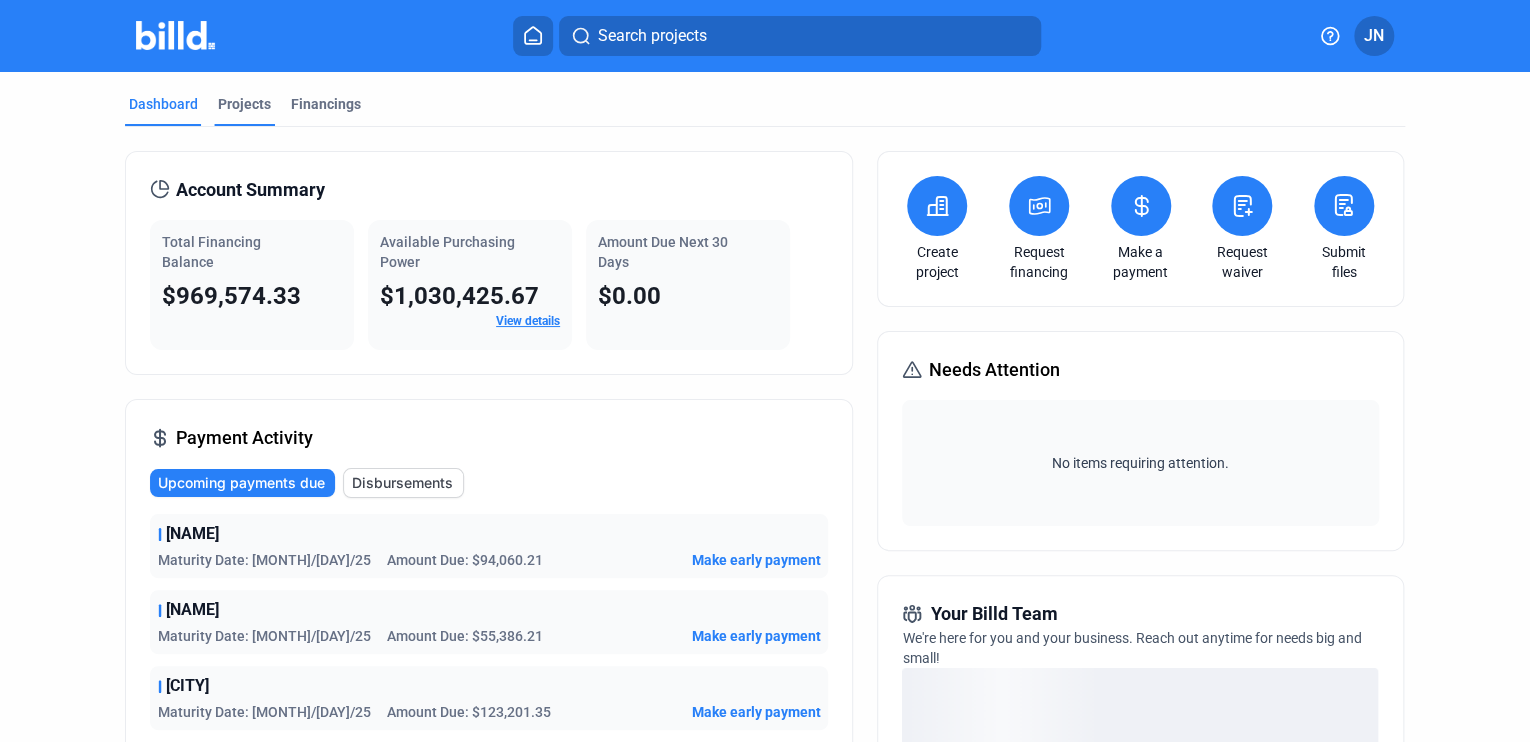click on "Projects" at bounding box center [244, 104] 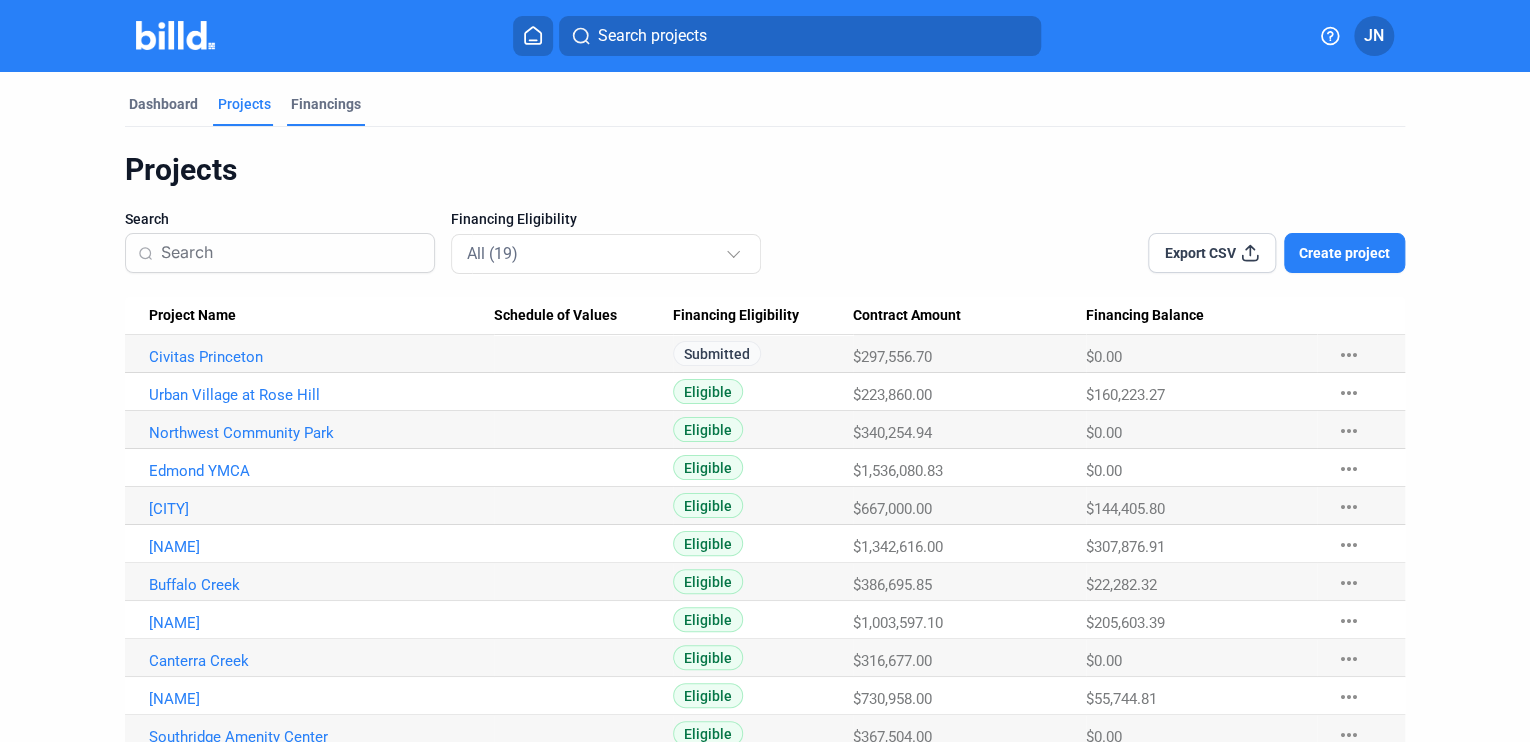click on "Financings" at bounding box center (326, 104) 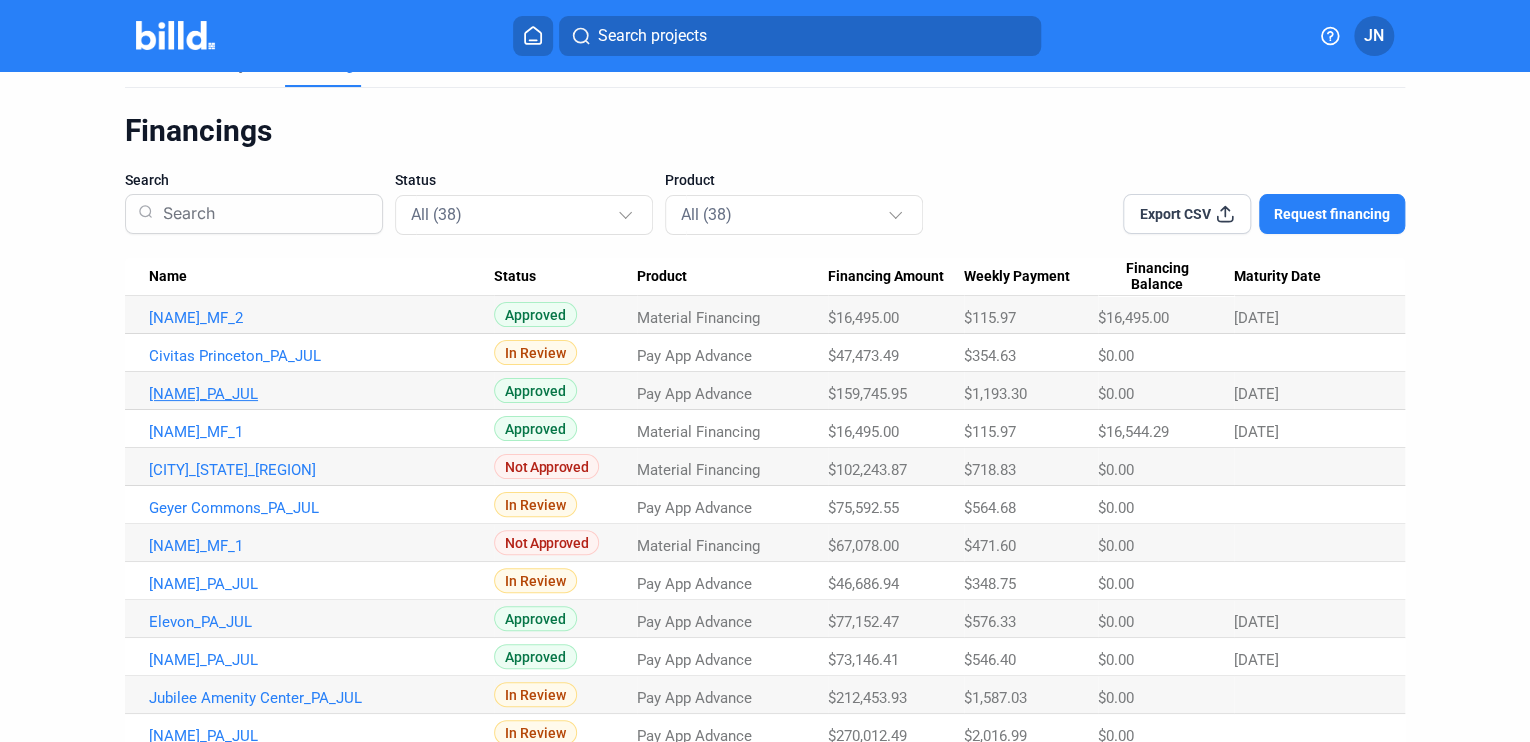 scroll, scrollTop: 0, scrollLeft: 0, axis: both 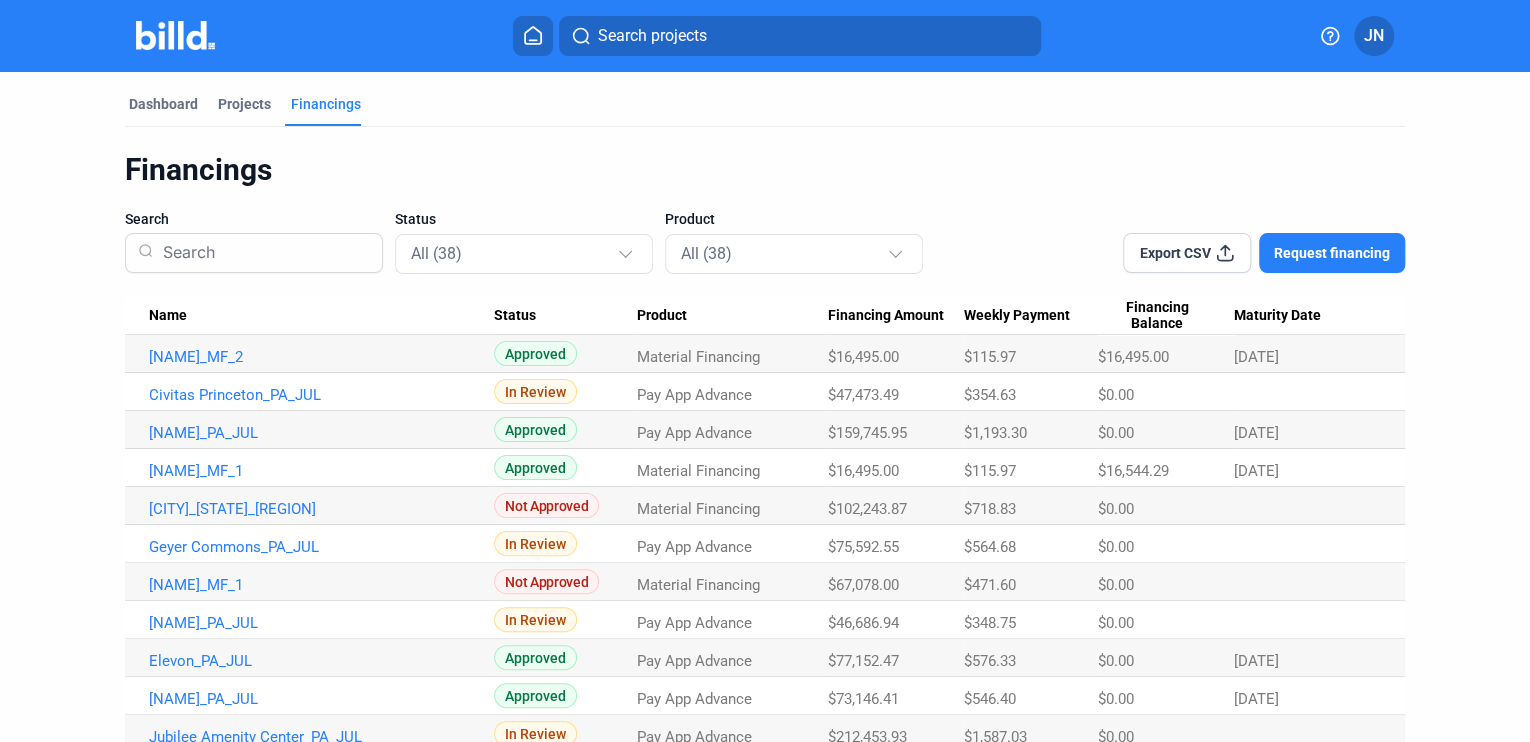 click on "Status" at bounding box center (515, 316) 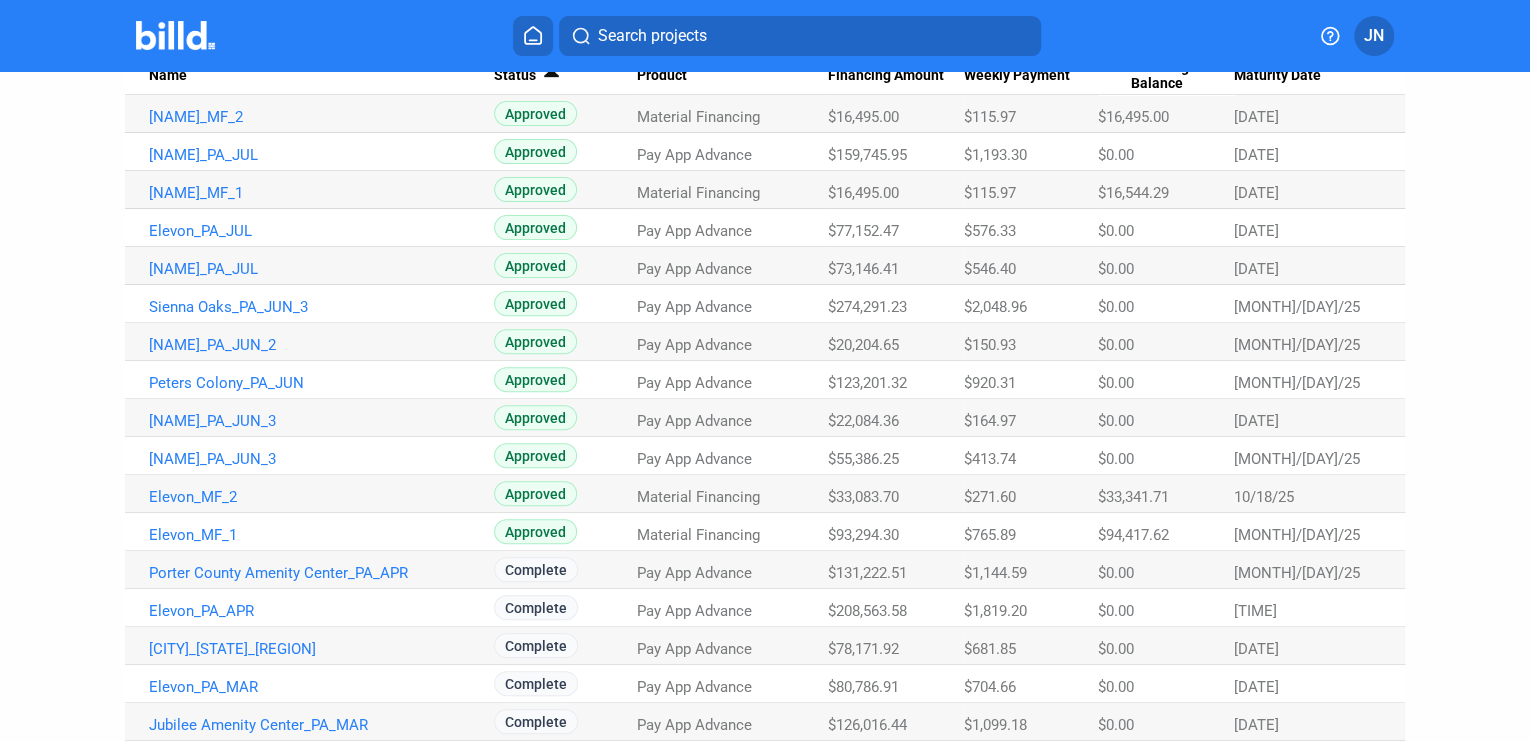 scroll, scrollTop: 160, scrollLeft: 0, axis: vertical 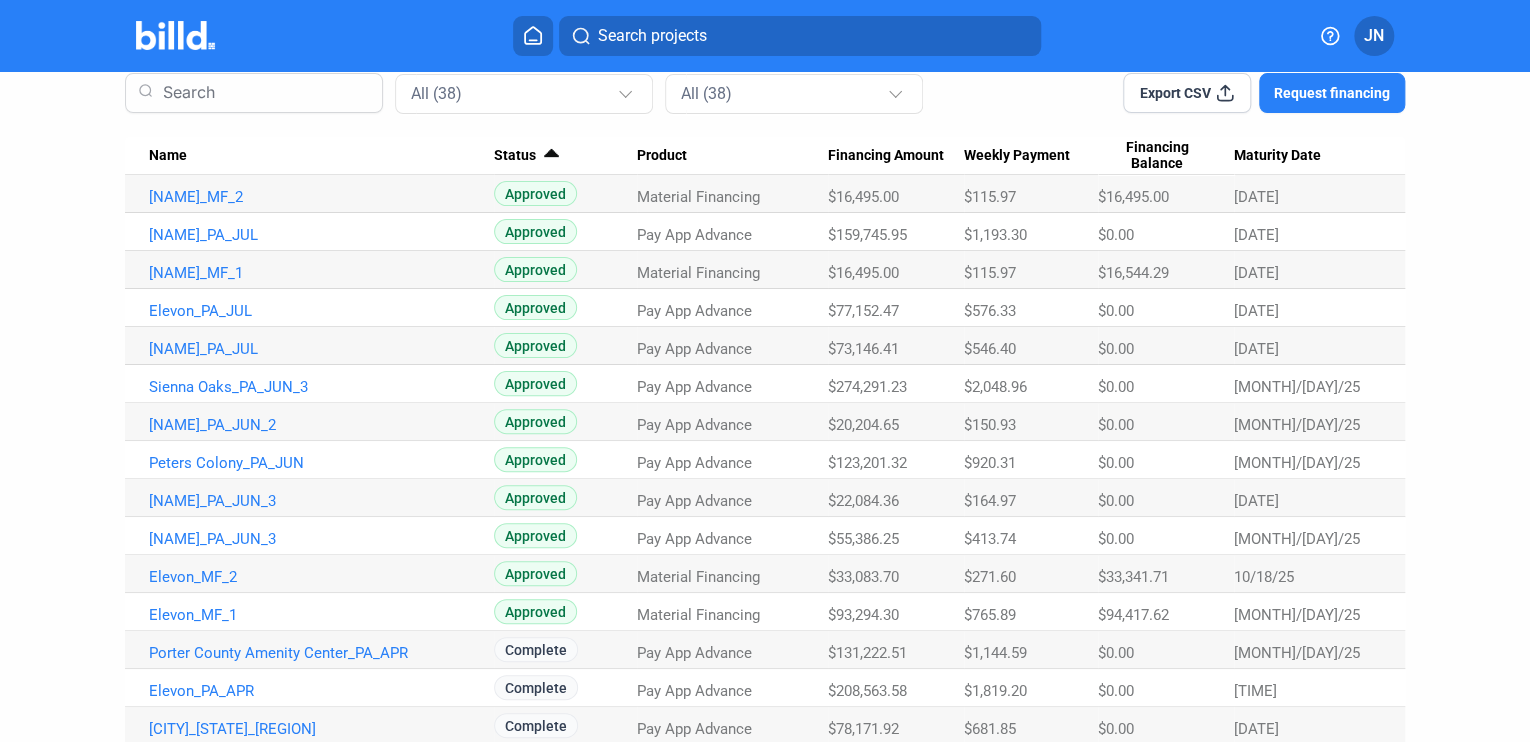 drag, startPoint x: 644, startPoint y: 145, endPoint x: 672, endPoint y: 175, distance: 41.036568 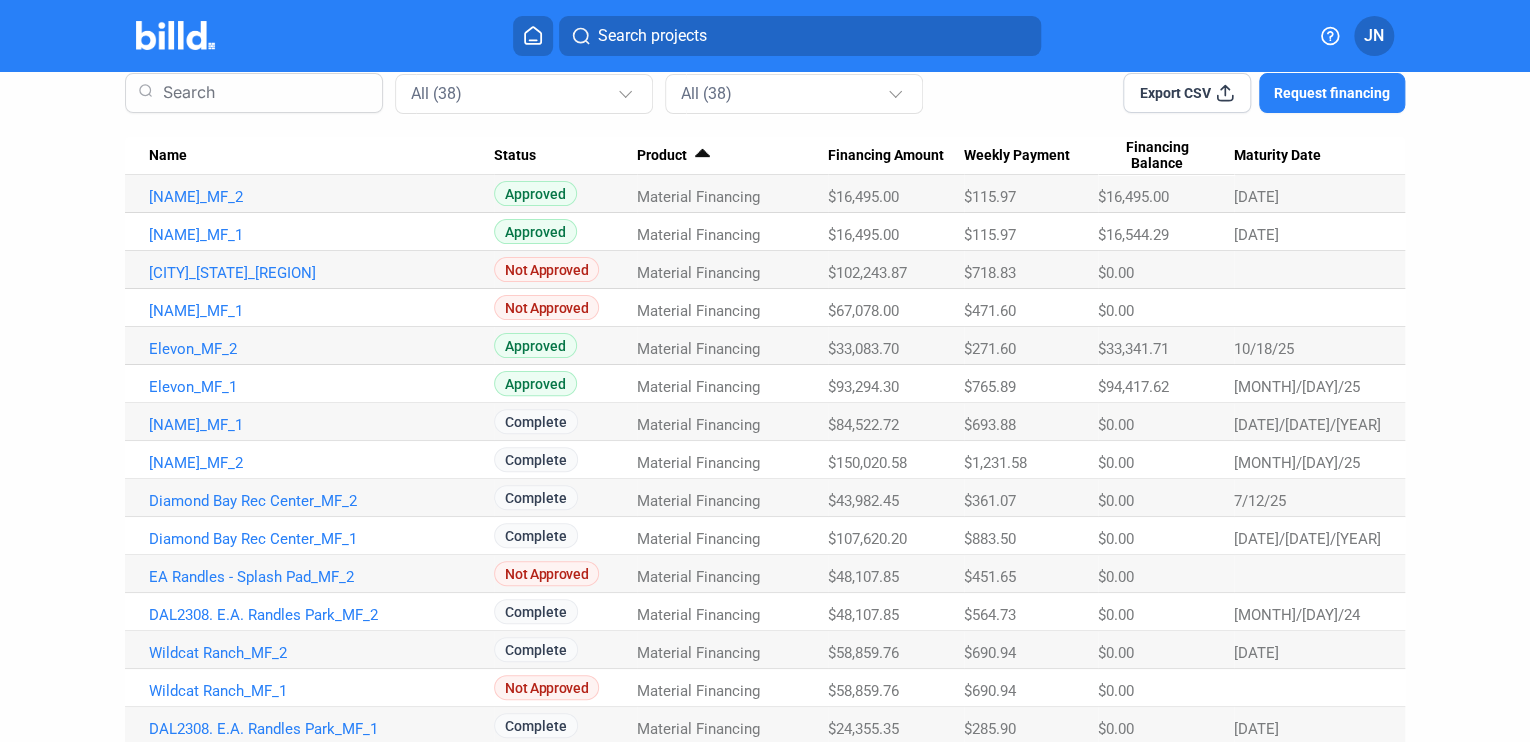 click on "Status" at bounding box center (565, 156) 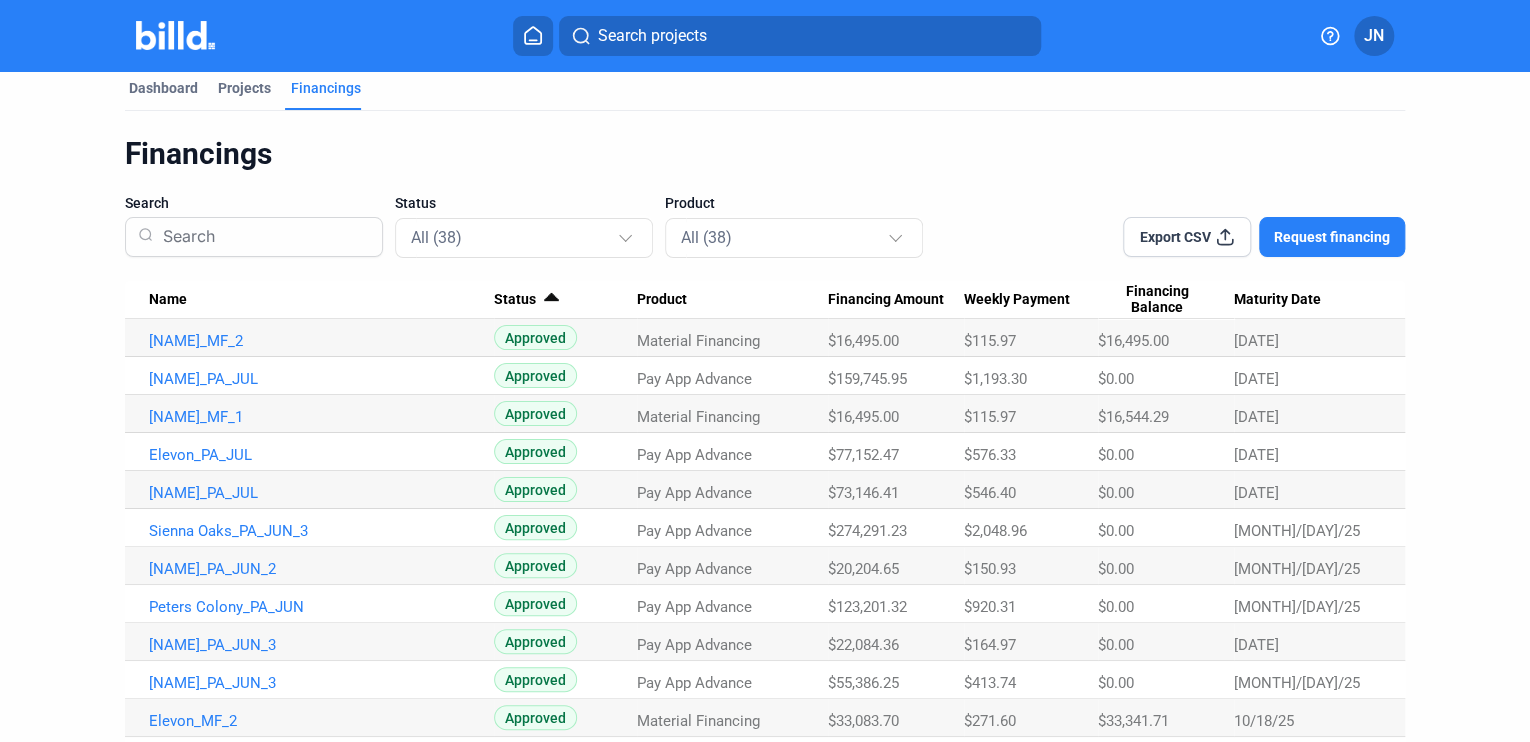 scroll, scrollTop: 0, scrollLeft: 0, axis: both 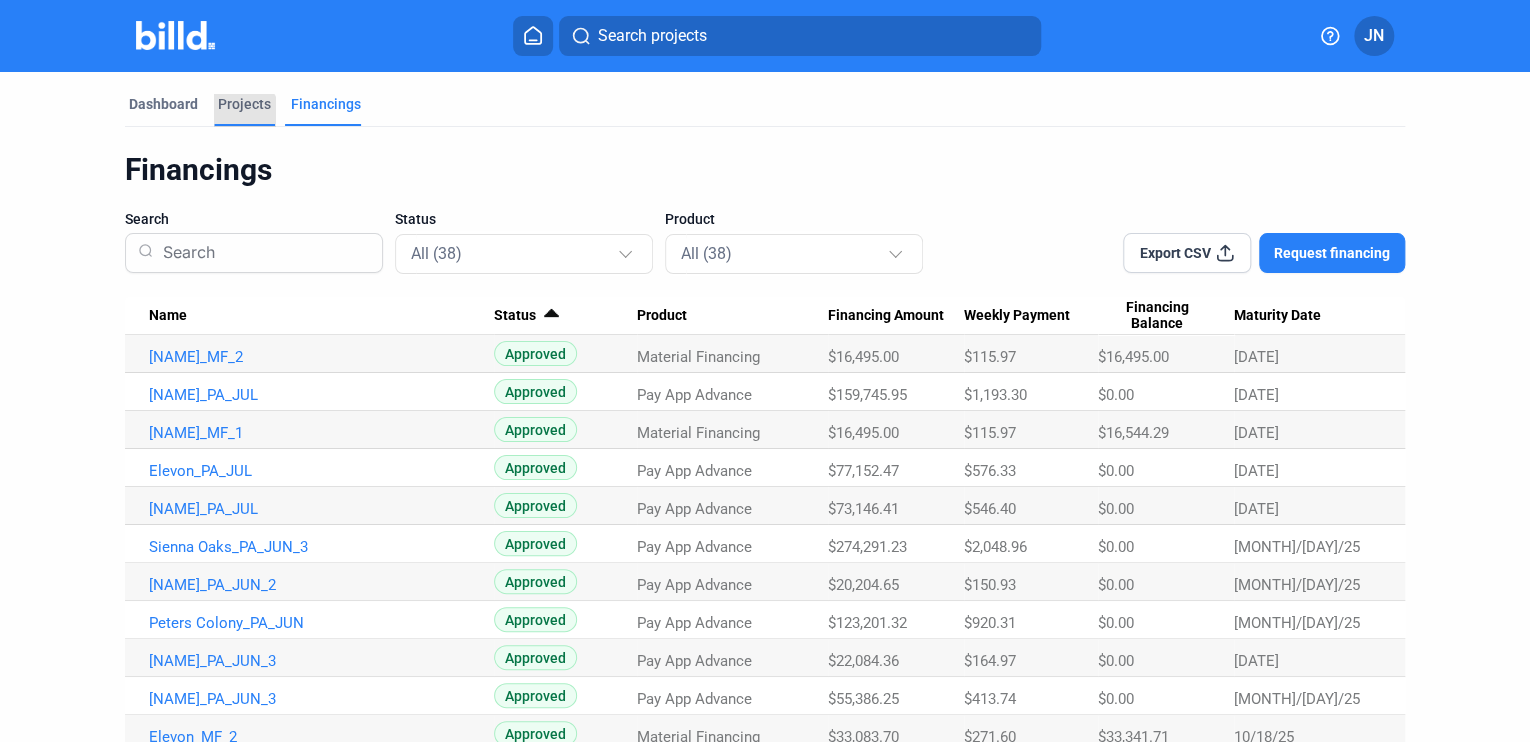 click on "Projects" at bounding box center [244, 104] 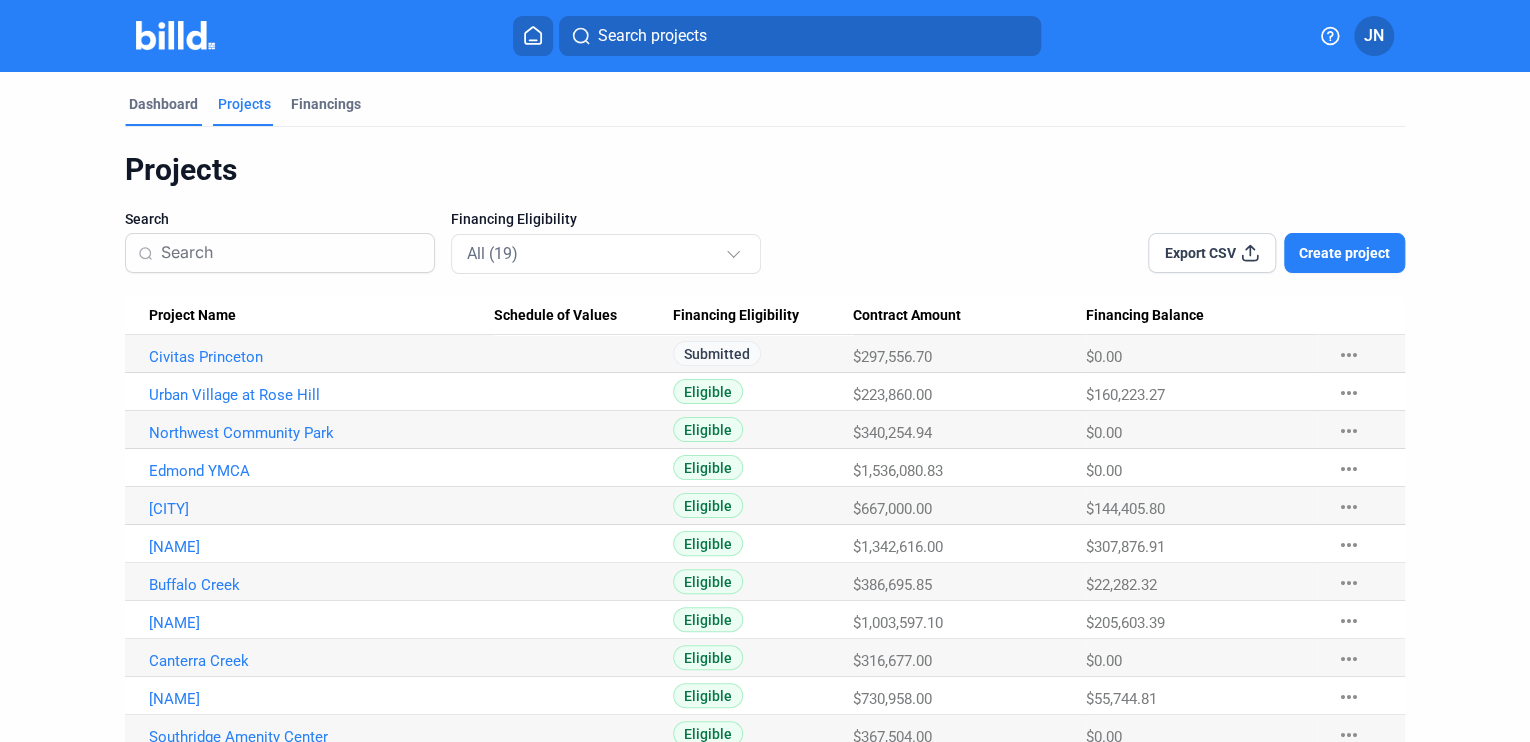 click on "Dashboard" at bounding box center [163, 104] 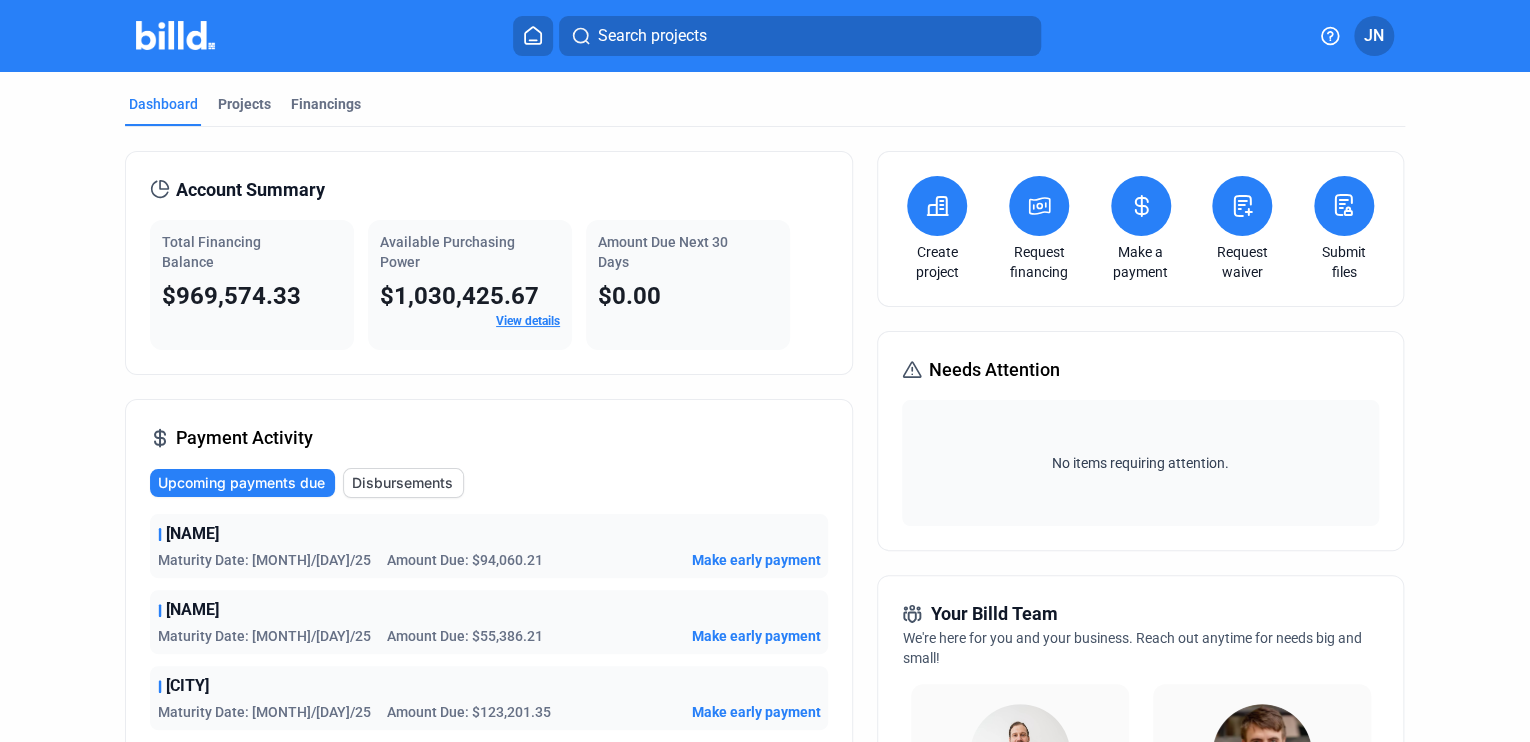 click on "View details" at bounding box center (528, 321) 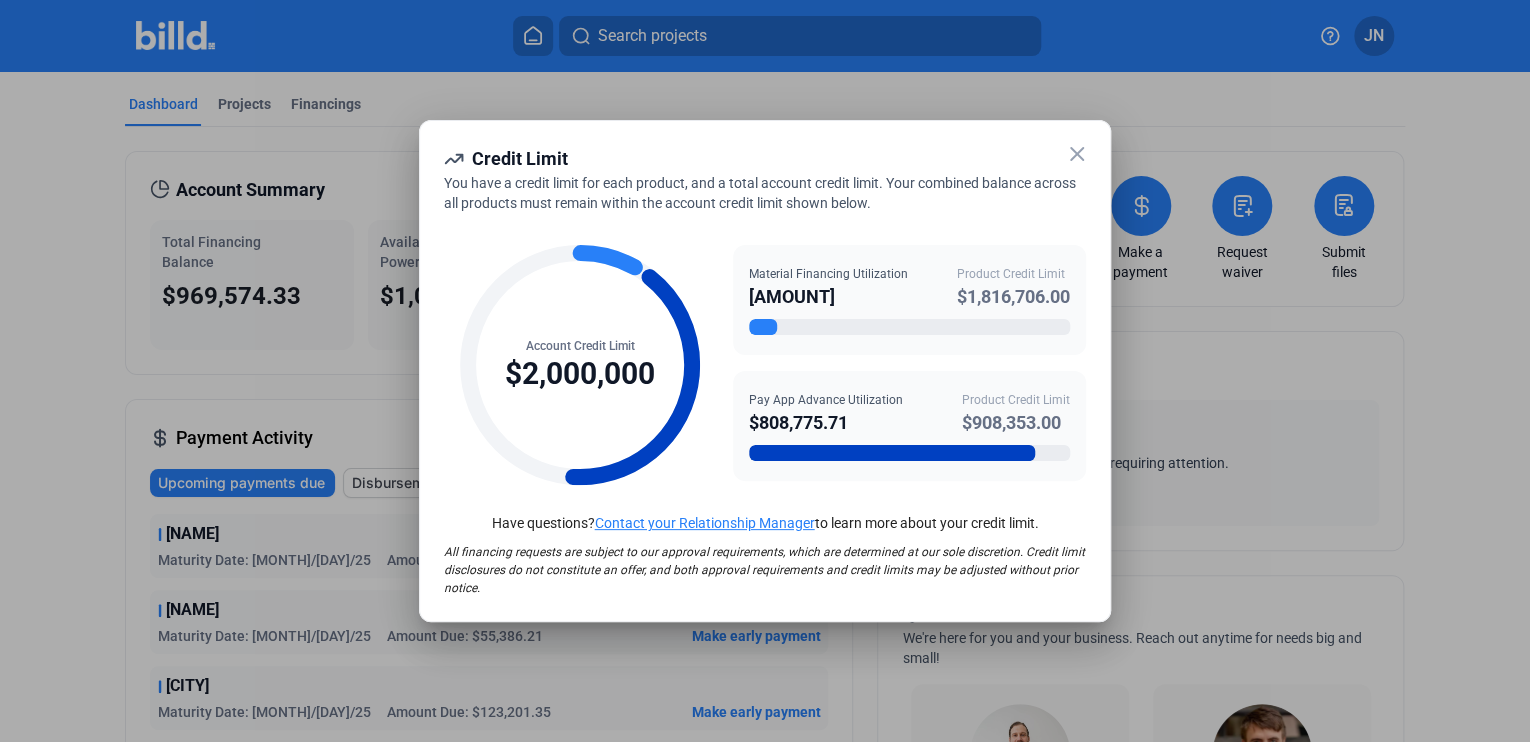 click 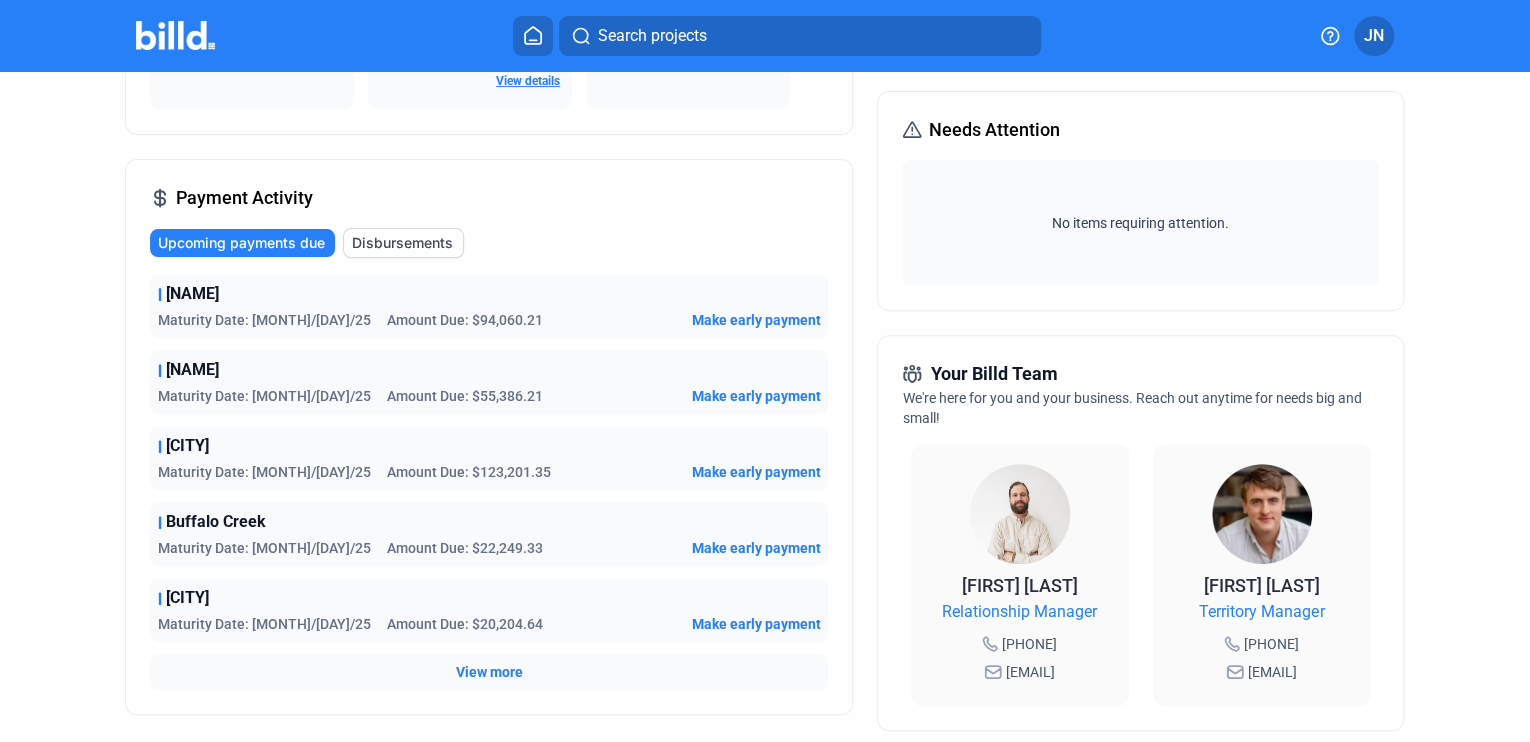 scroll, scrollTop: 320, scrollLeft: 0, axis: vertical 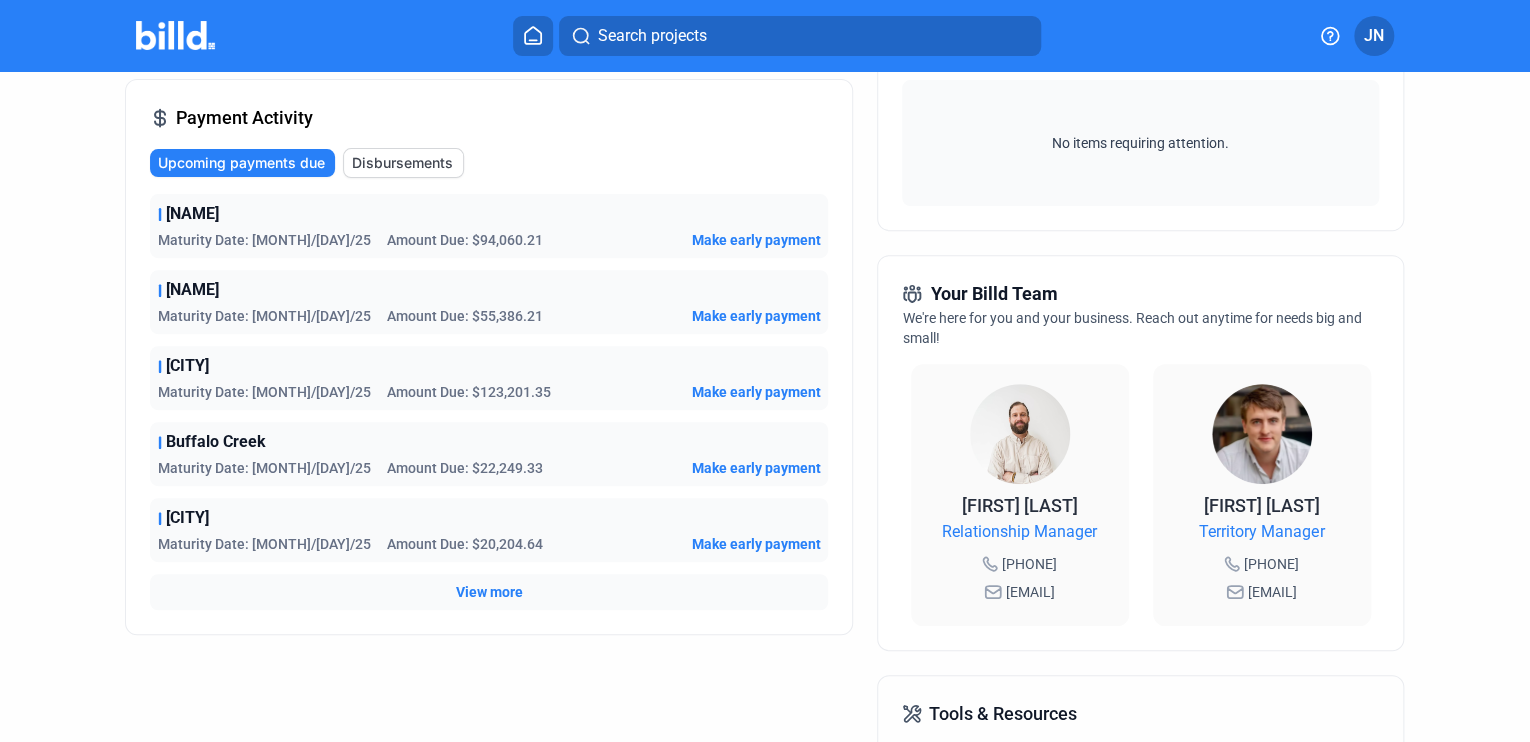 click on "View more" 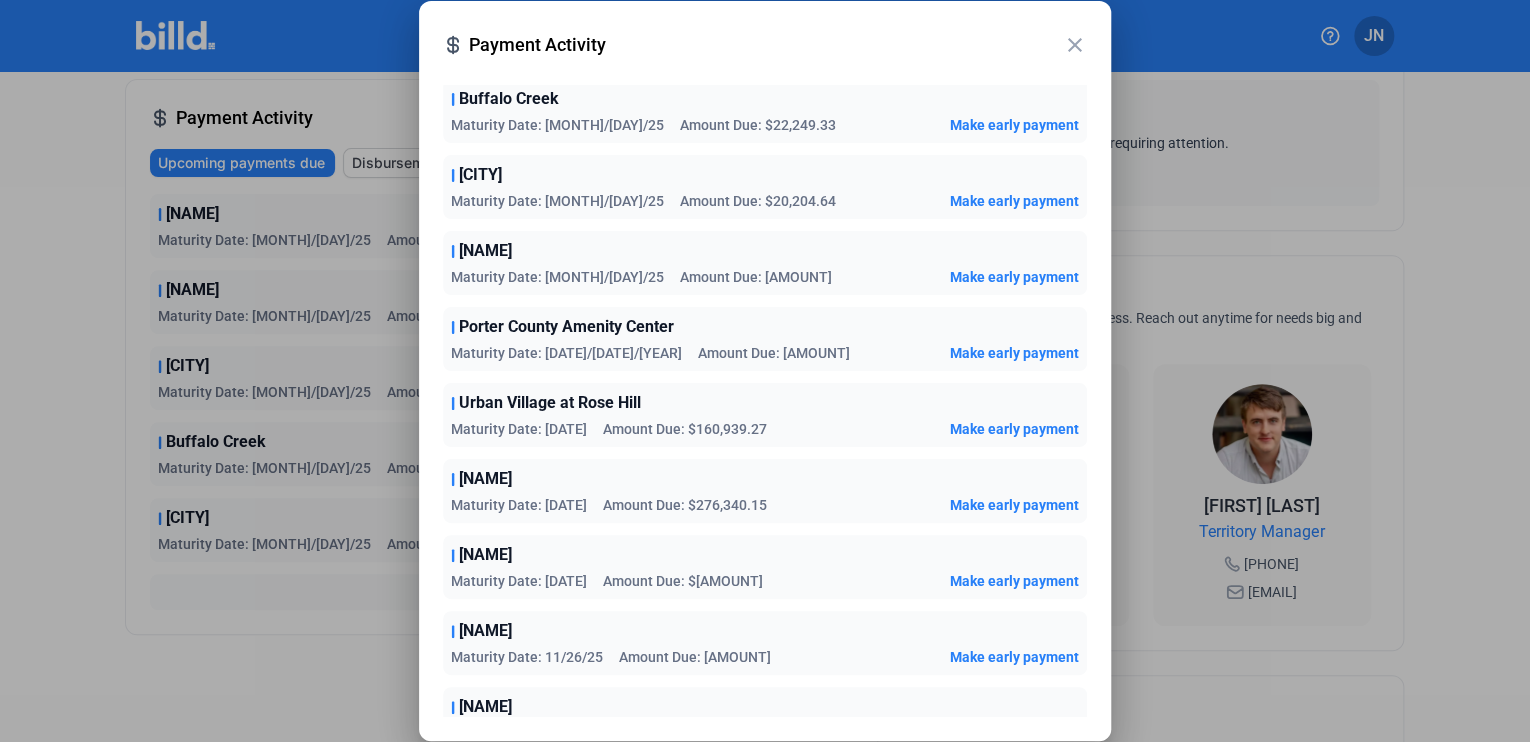 scroll, scrollTop: 313, scrollLeft: 0, axis: vertical 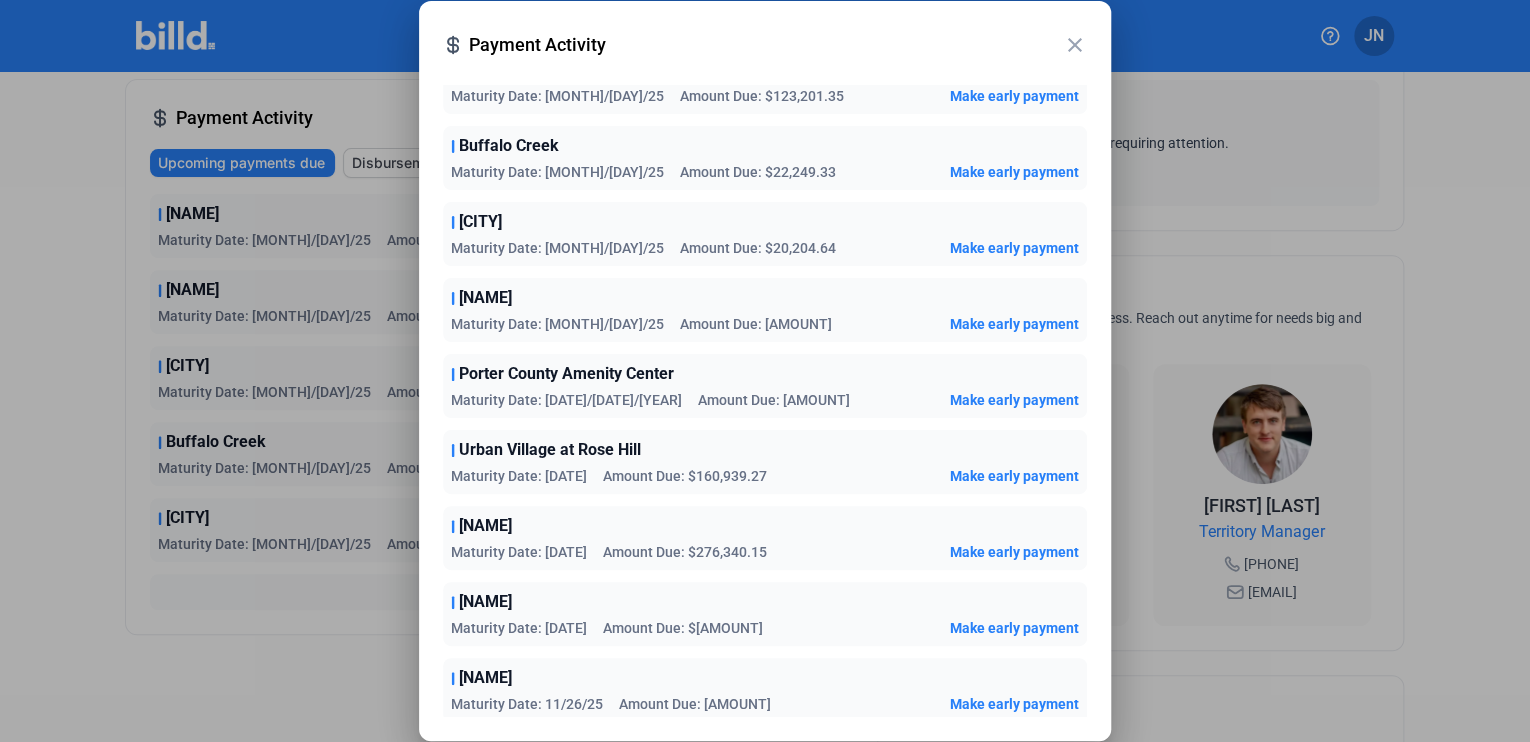 click on "Maturity Date: [DATE]" at bounding box center [519, 476] 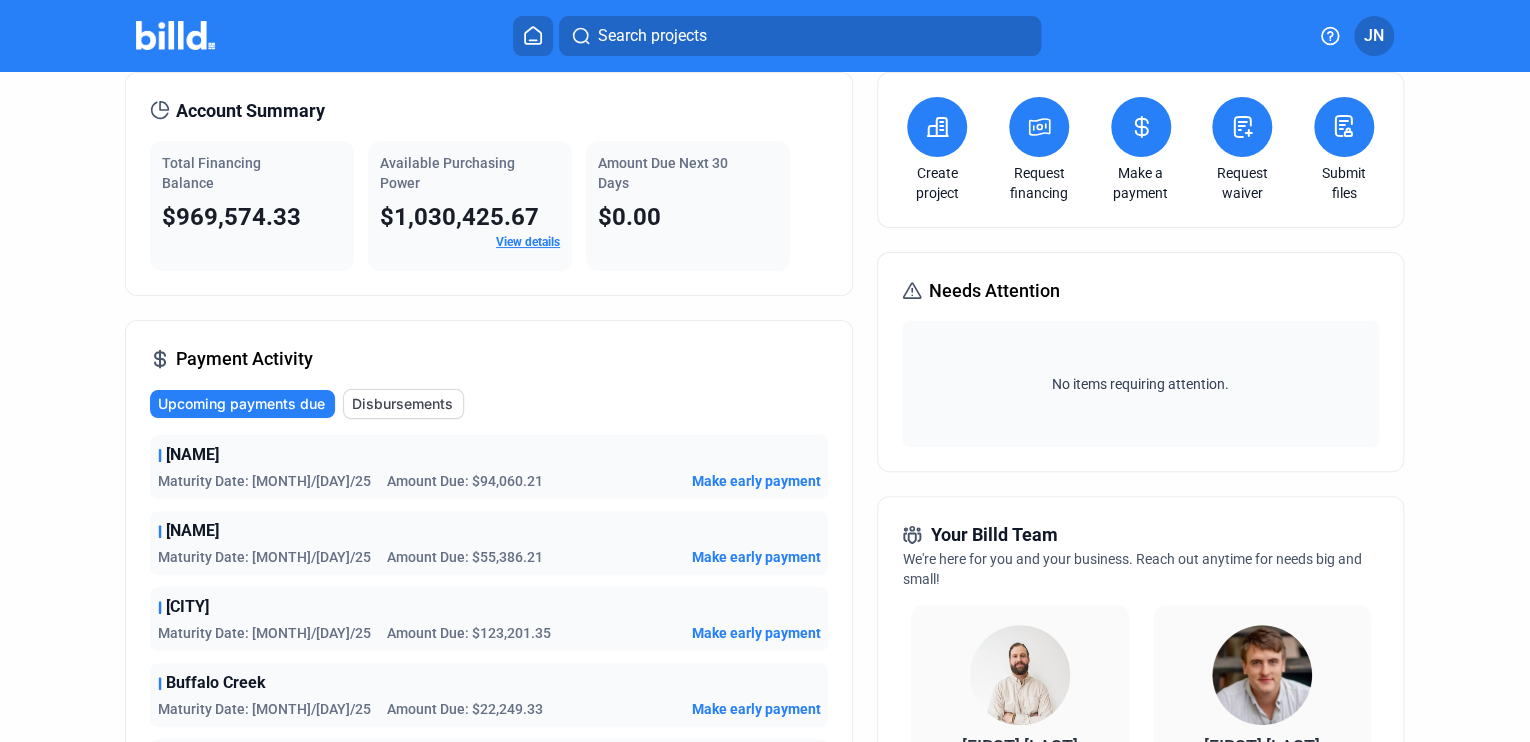 scroll, scrollTop: 0, scrollLeft: 0, axis: both 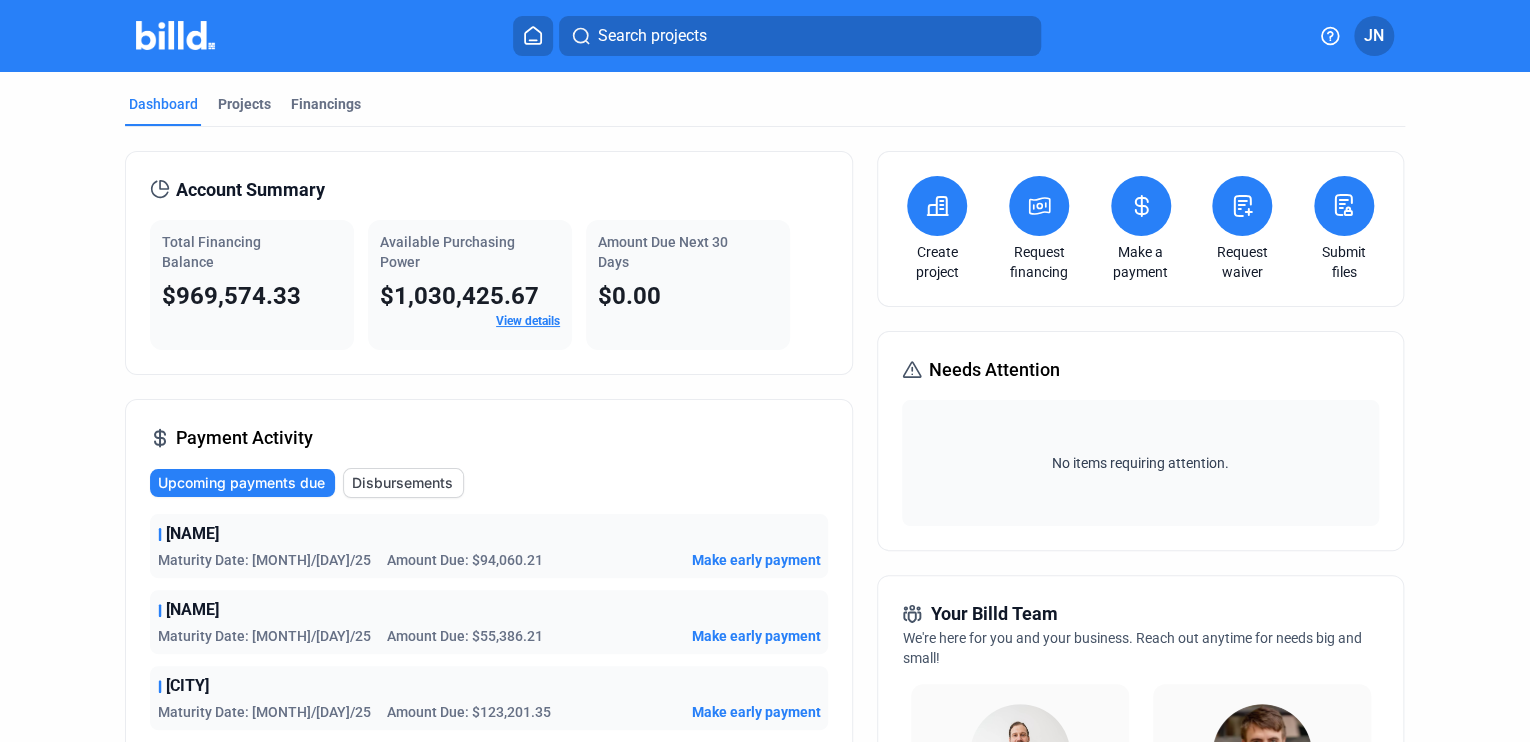 click on "Disbursements" 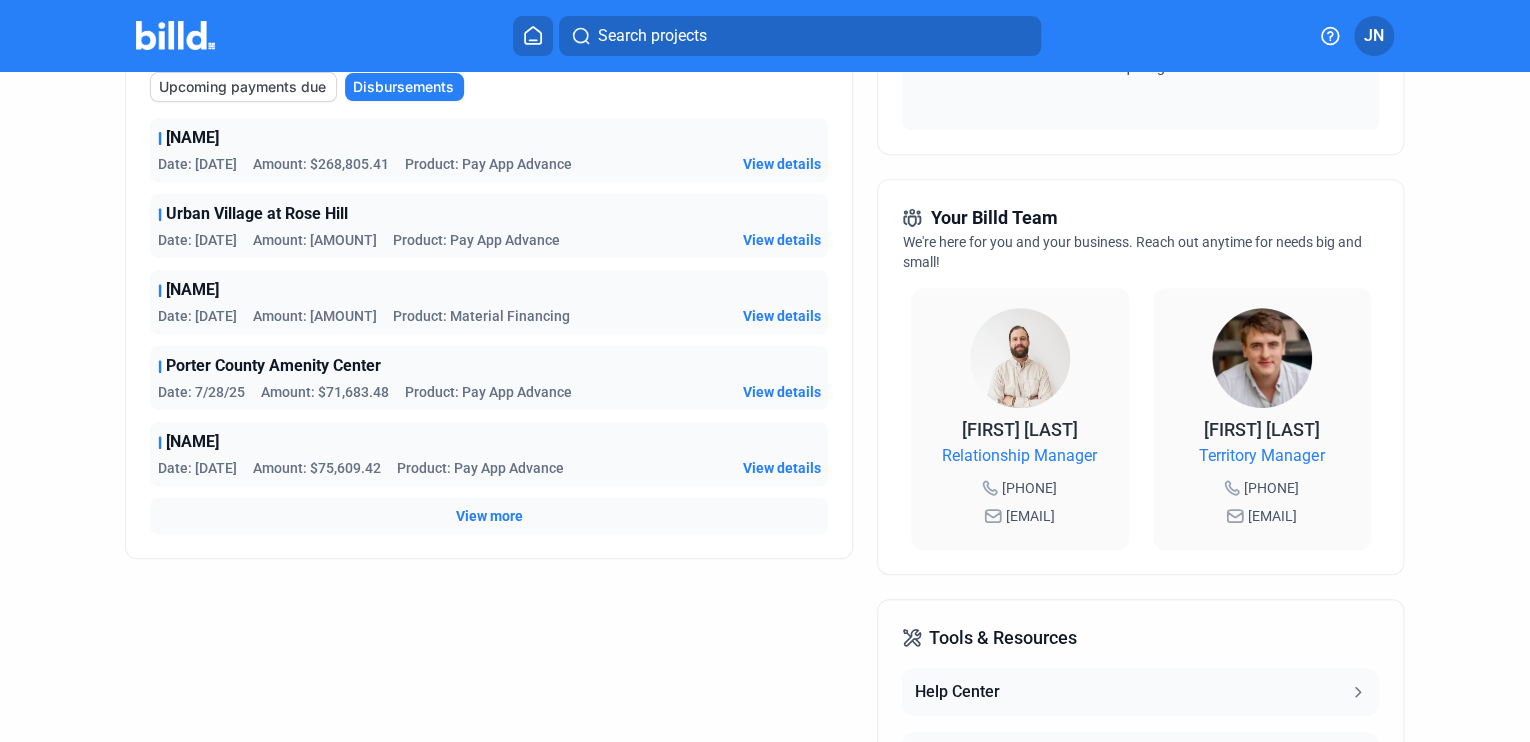 scroll, scrollTop: 400, scrollLeft: 0, axis: vertical 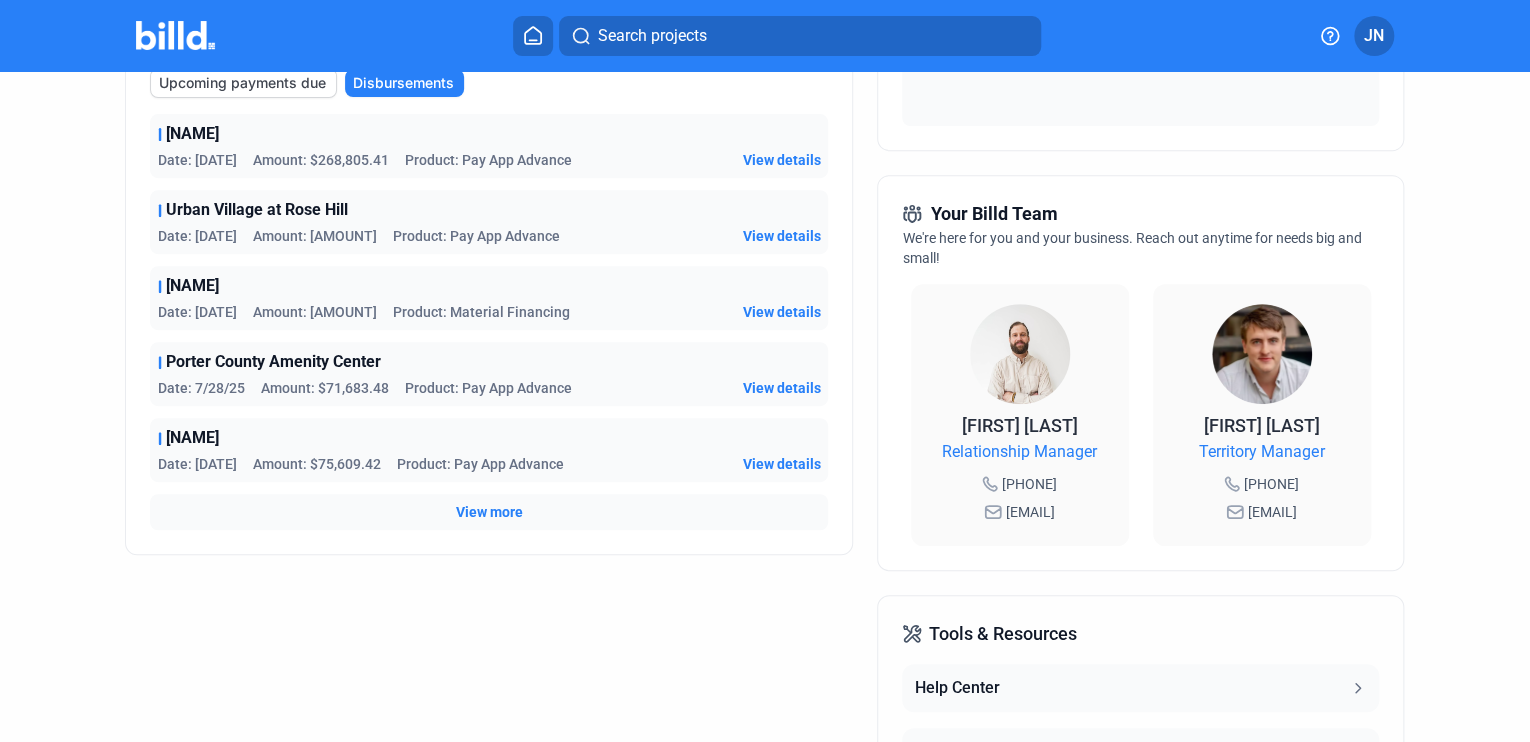 click on "View more" 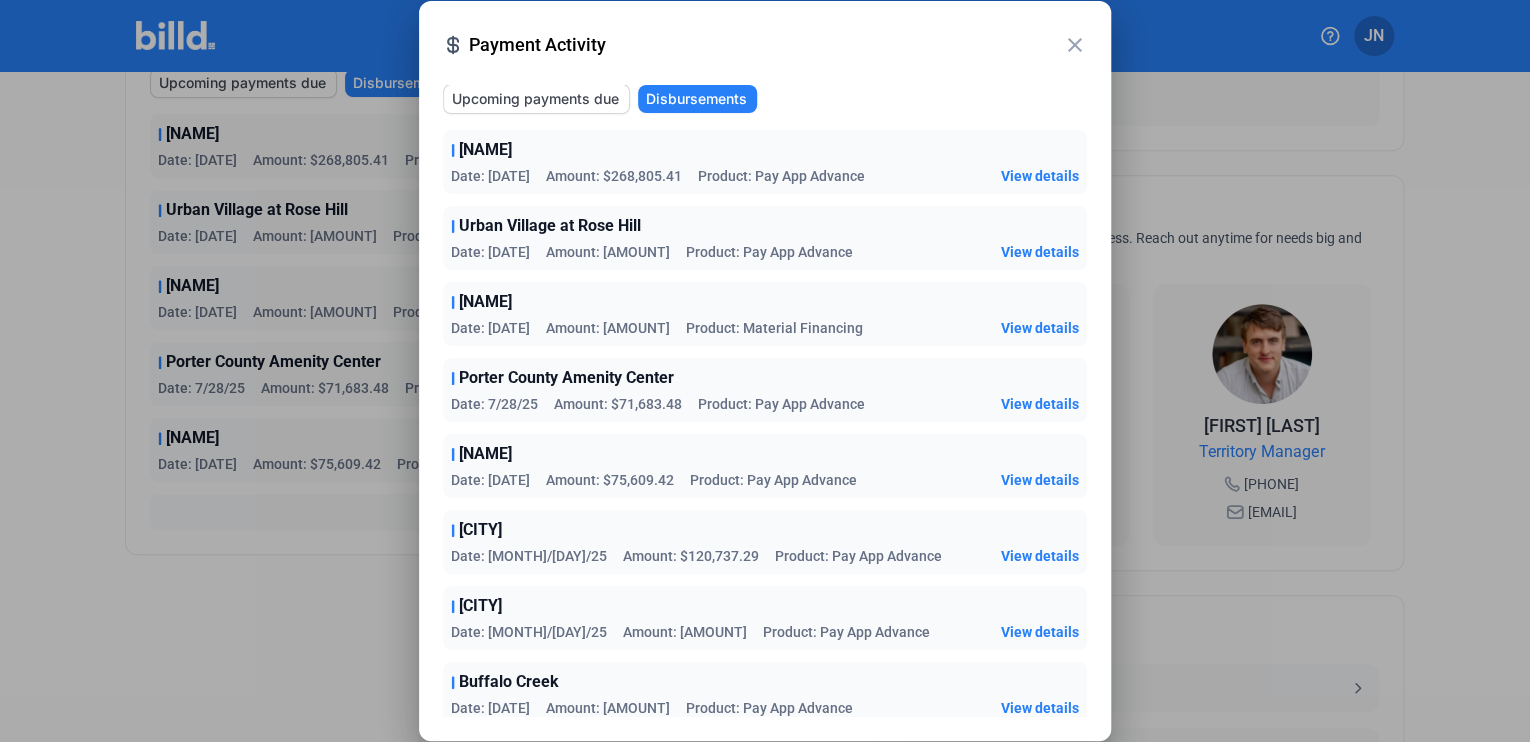 scroll, scrollTop: 0, scrollLeft: 0, axis: both 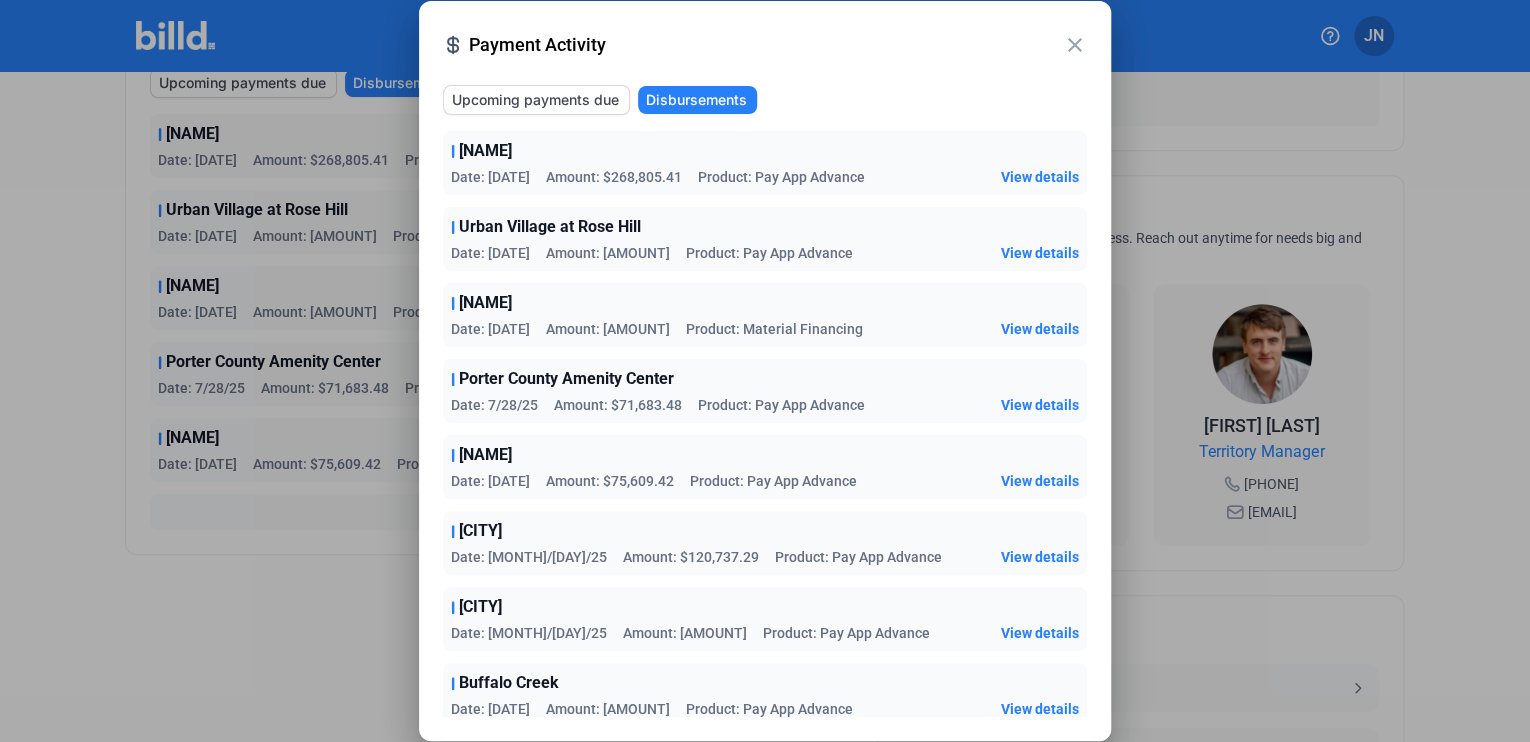 click on "View details" at bounding box center (1040, 329) 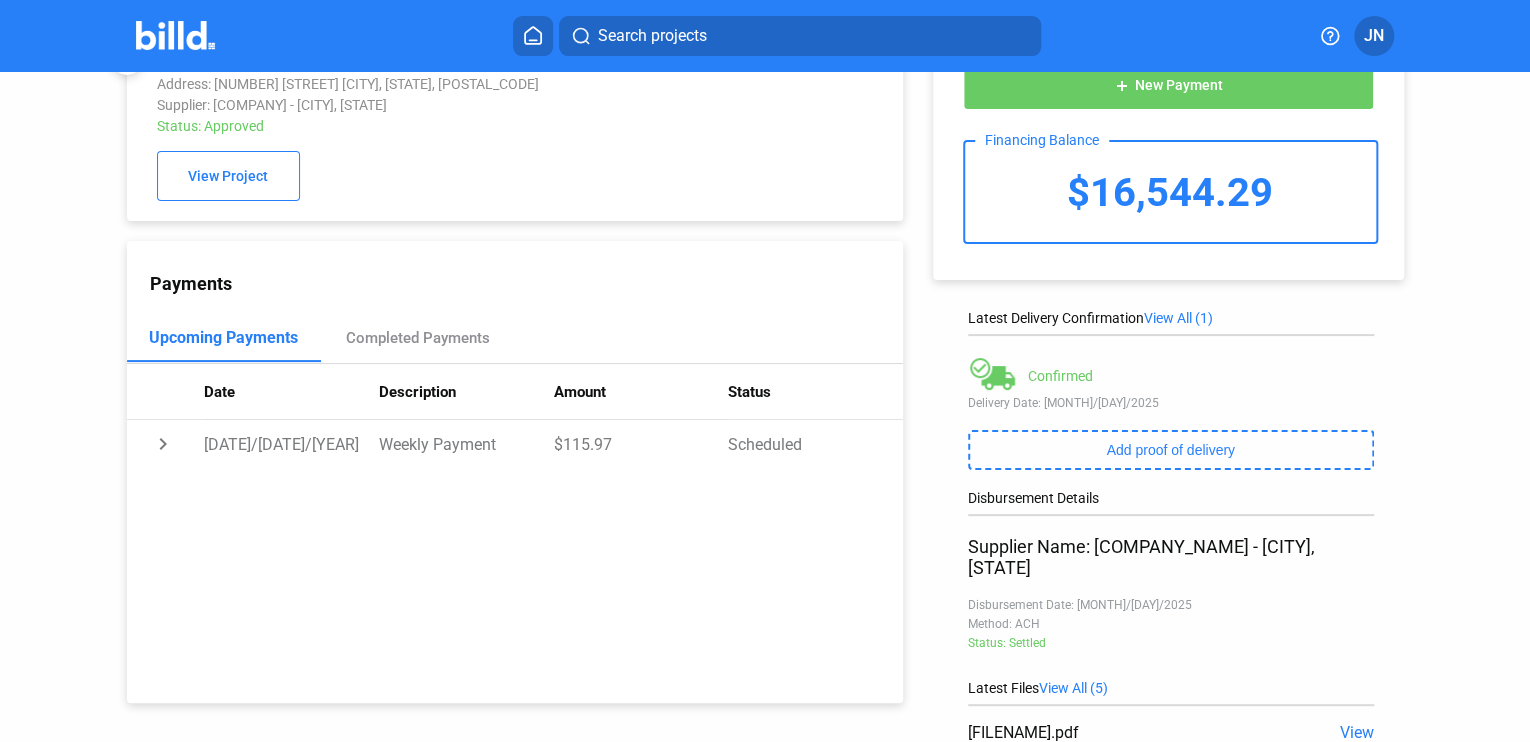 scroll, scrollTop: 0, scrollLeft: 0, axis: both 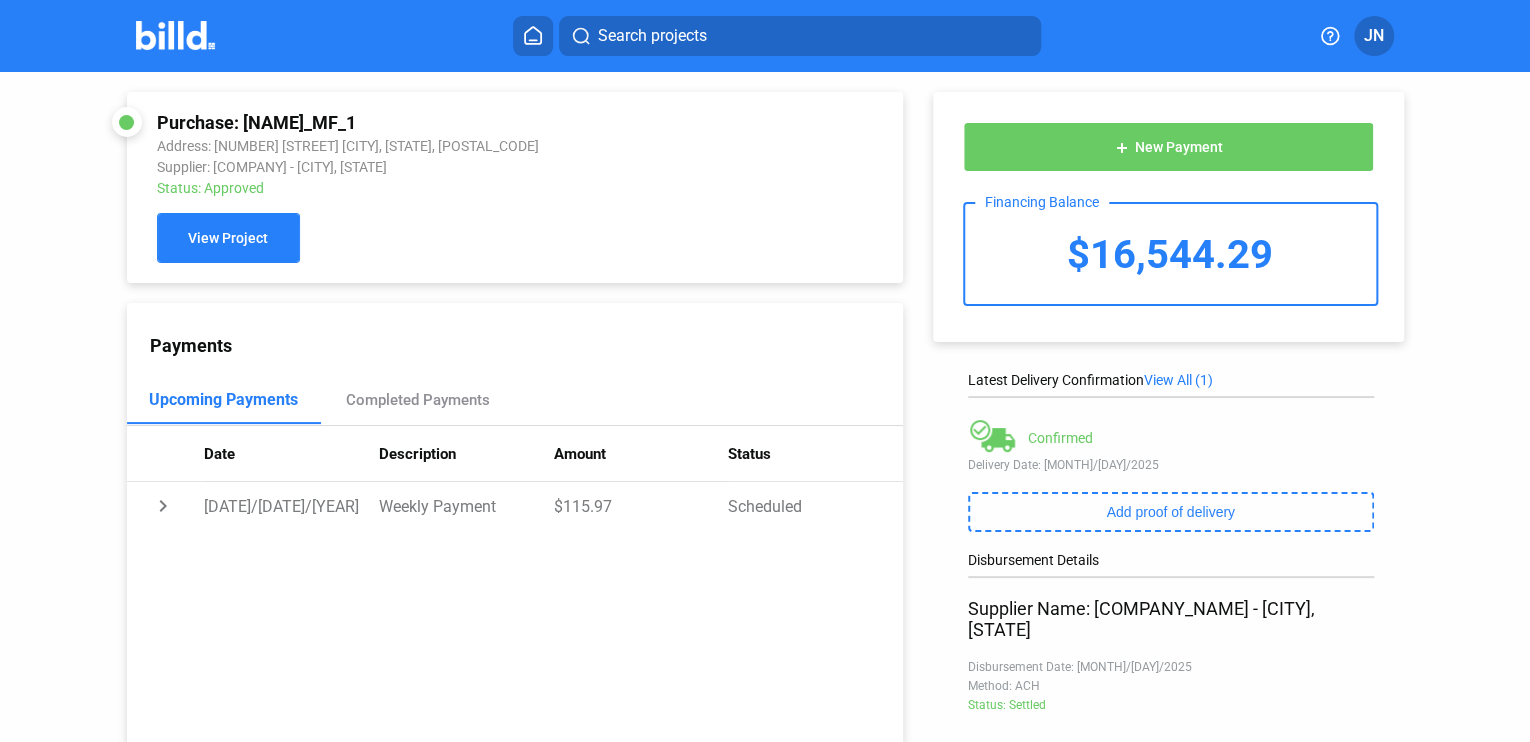 click on "View Project" 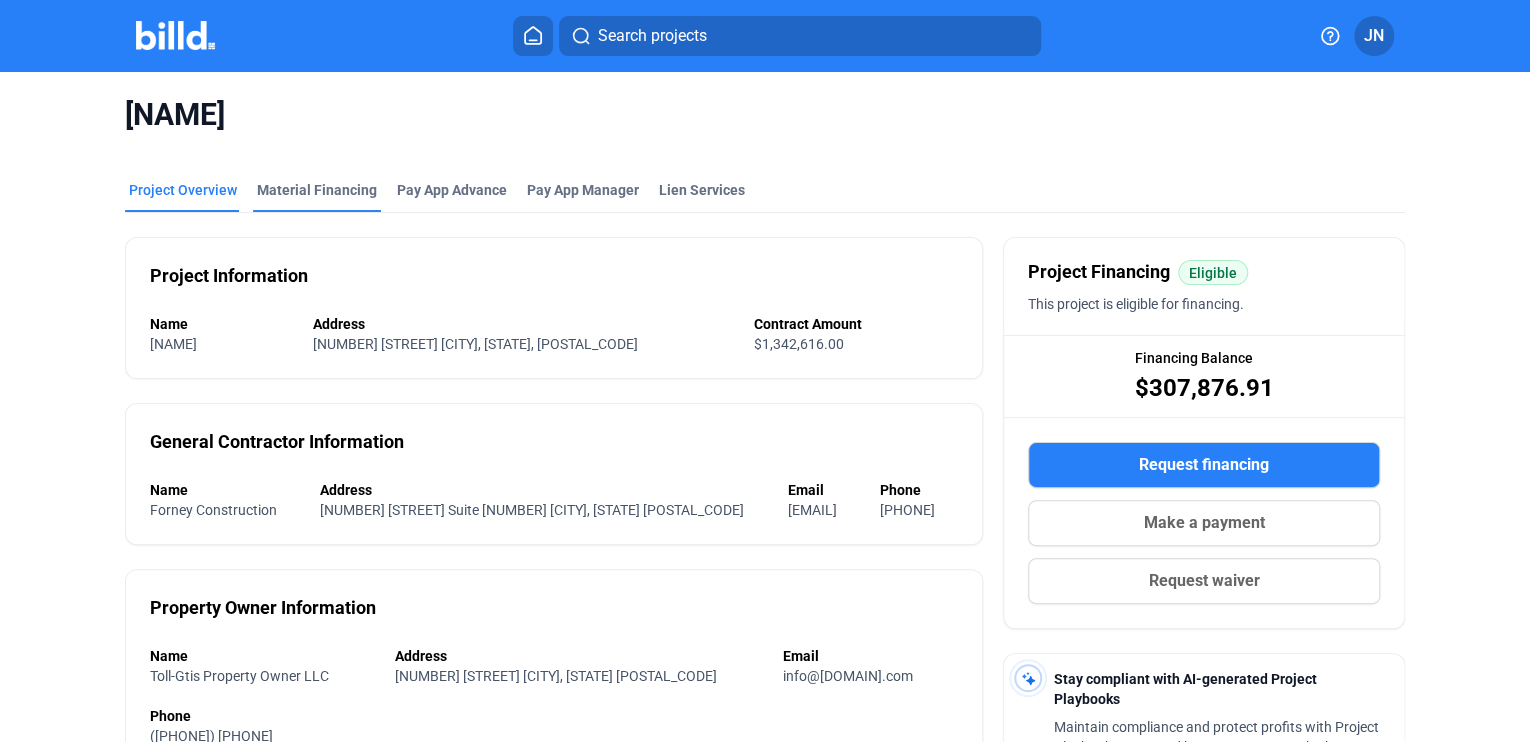 click on "Material Financing" at bounding box center [317, 190] 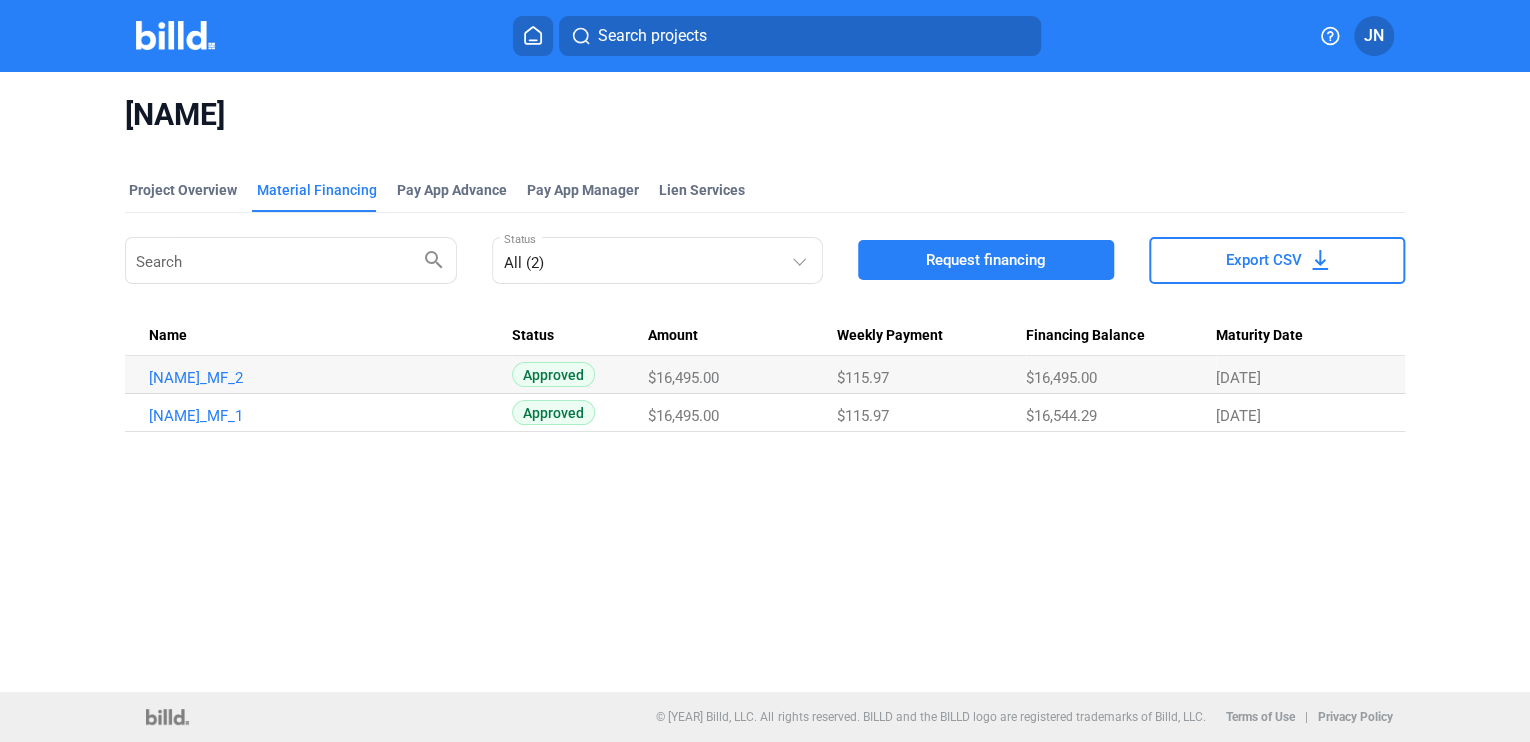 click 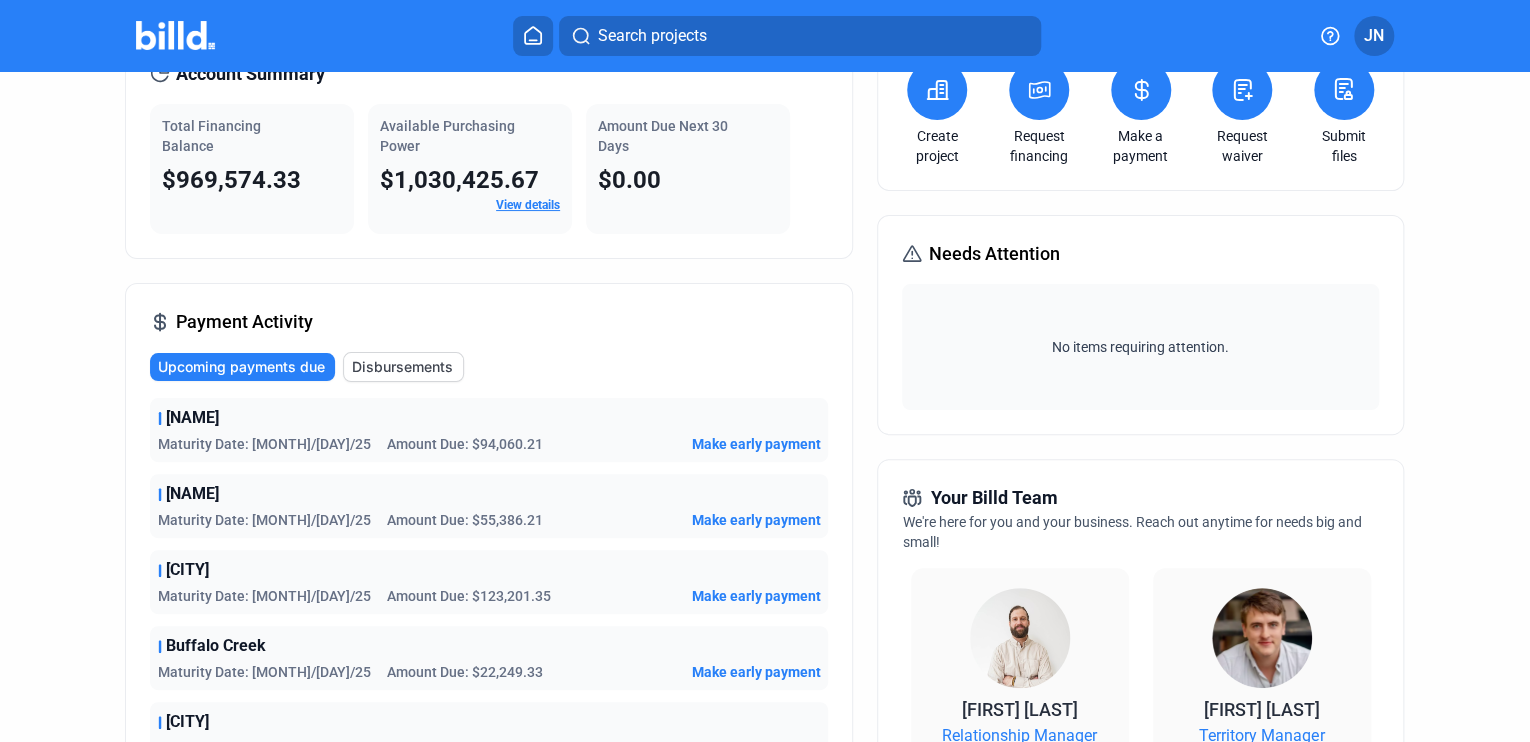 scroll, scrollTop: 160, scrollLeft: 0, axis: vertical 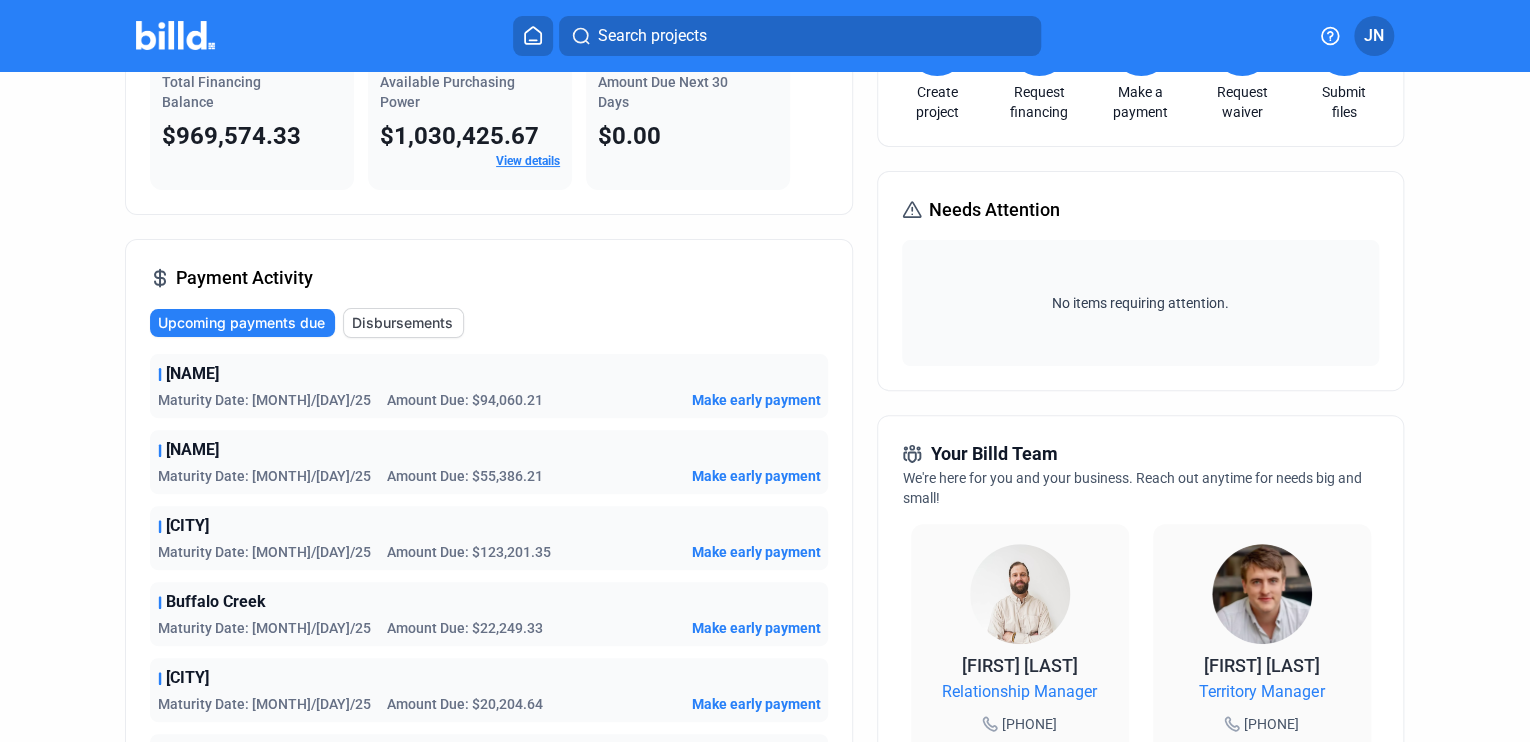 click on "Disbursements" 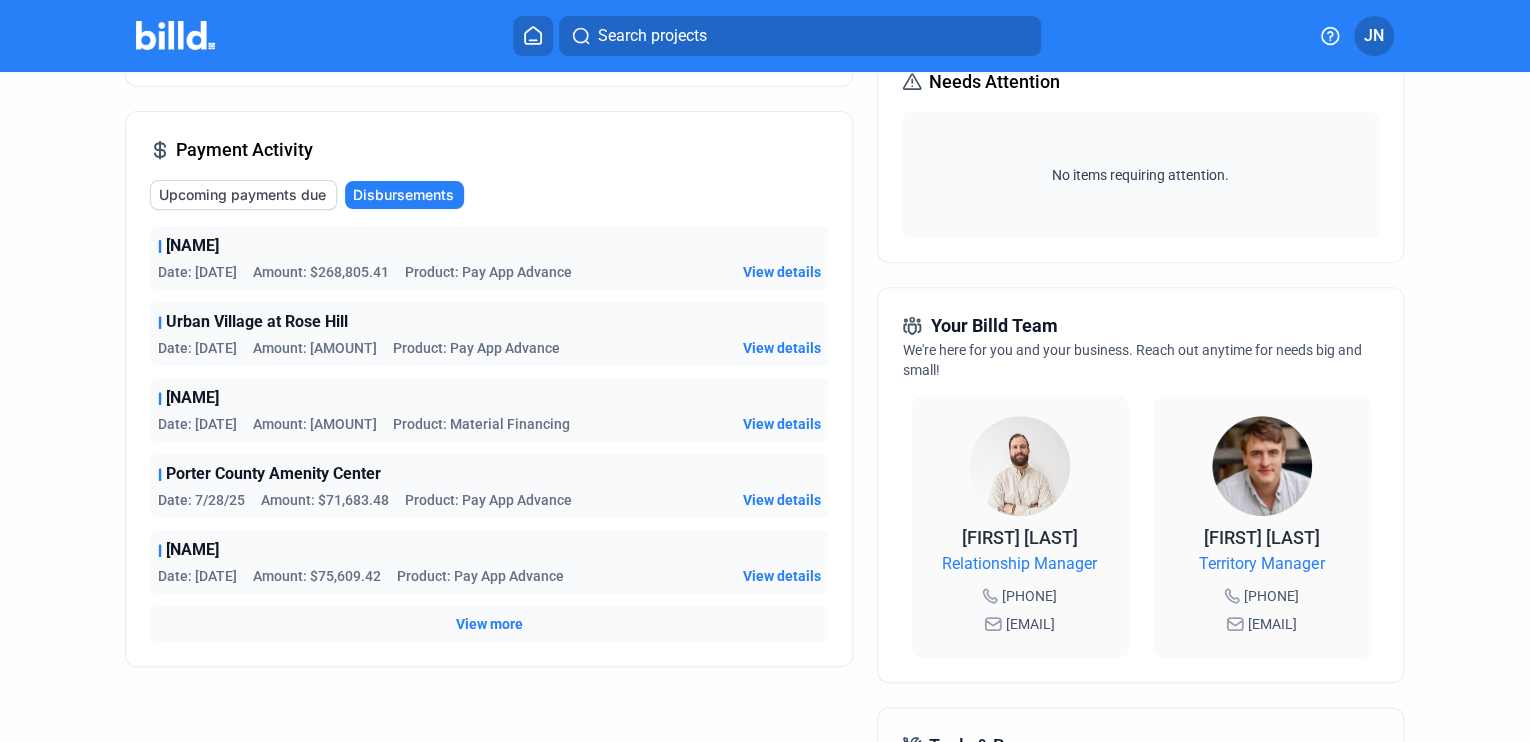 scroll, scrollTop: 320, scrollLeft: 0, axis: vertical 